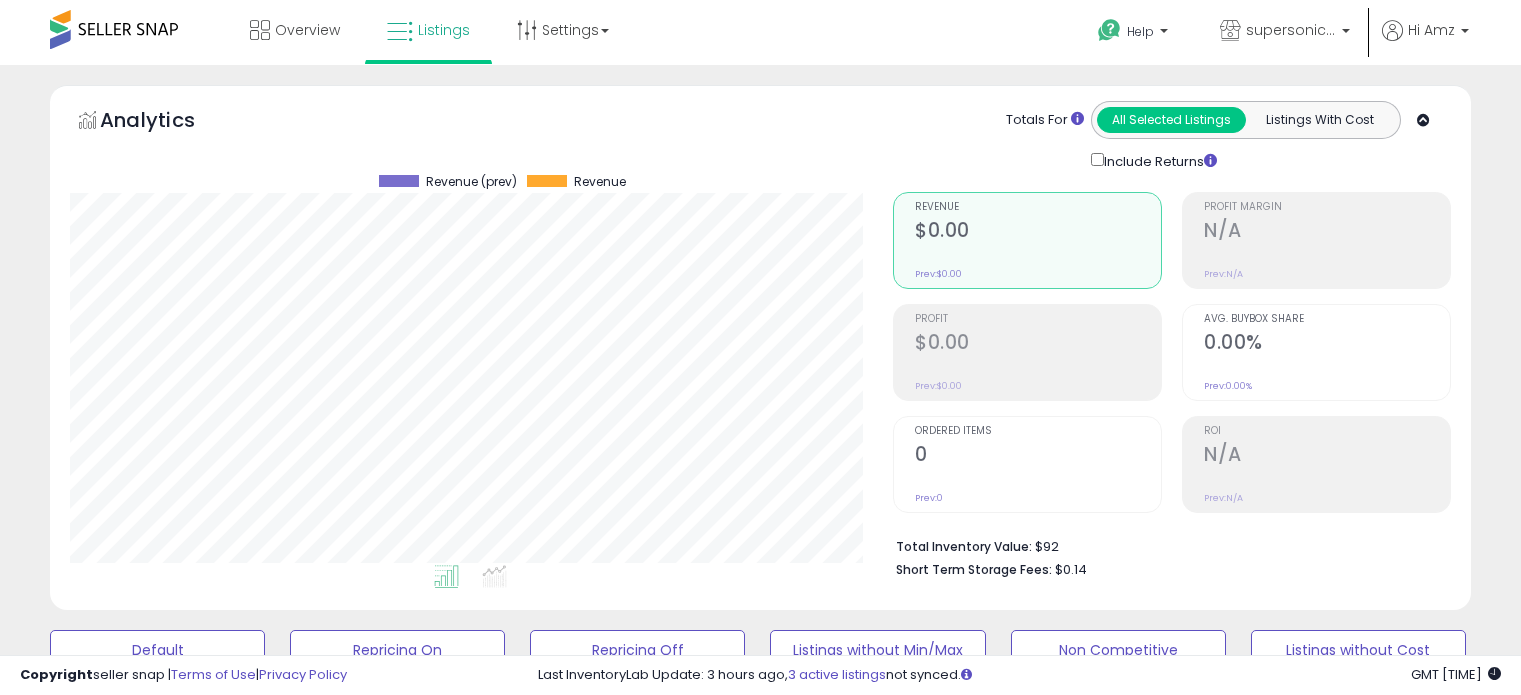 scroll, scrollTop: 544, scrollLeft: 0, axis: vertical 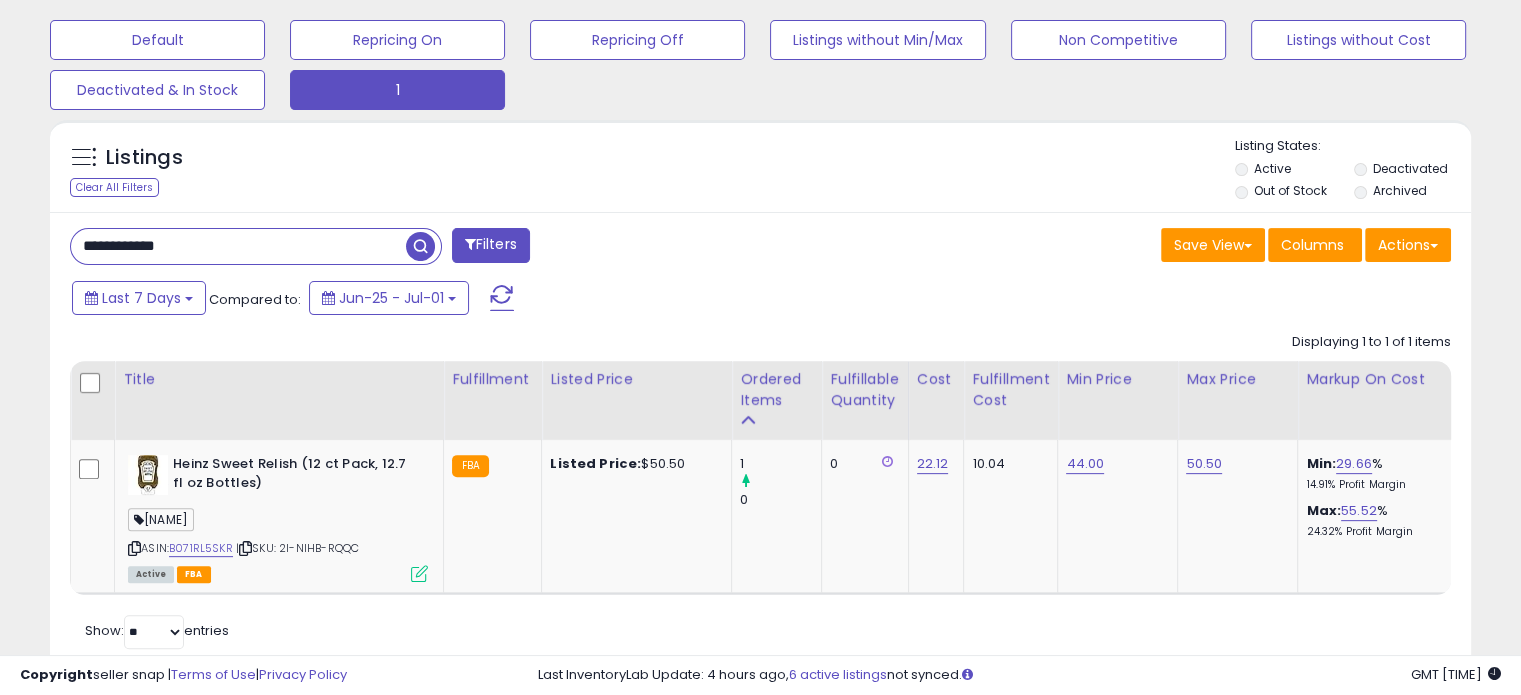drag, startPoint x: 240, startPoint y: 250, endPoint x: 24, endPoint y: 227, distance: 217.22108 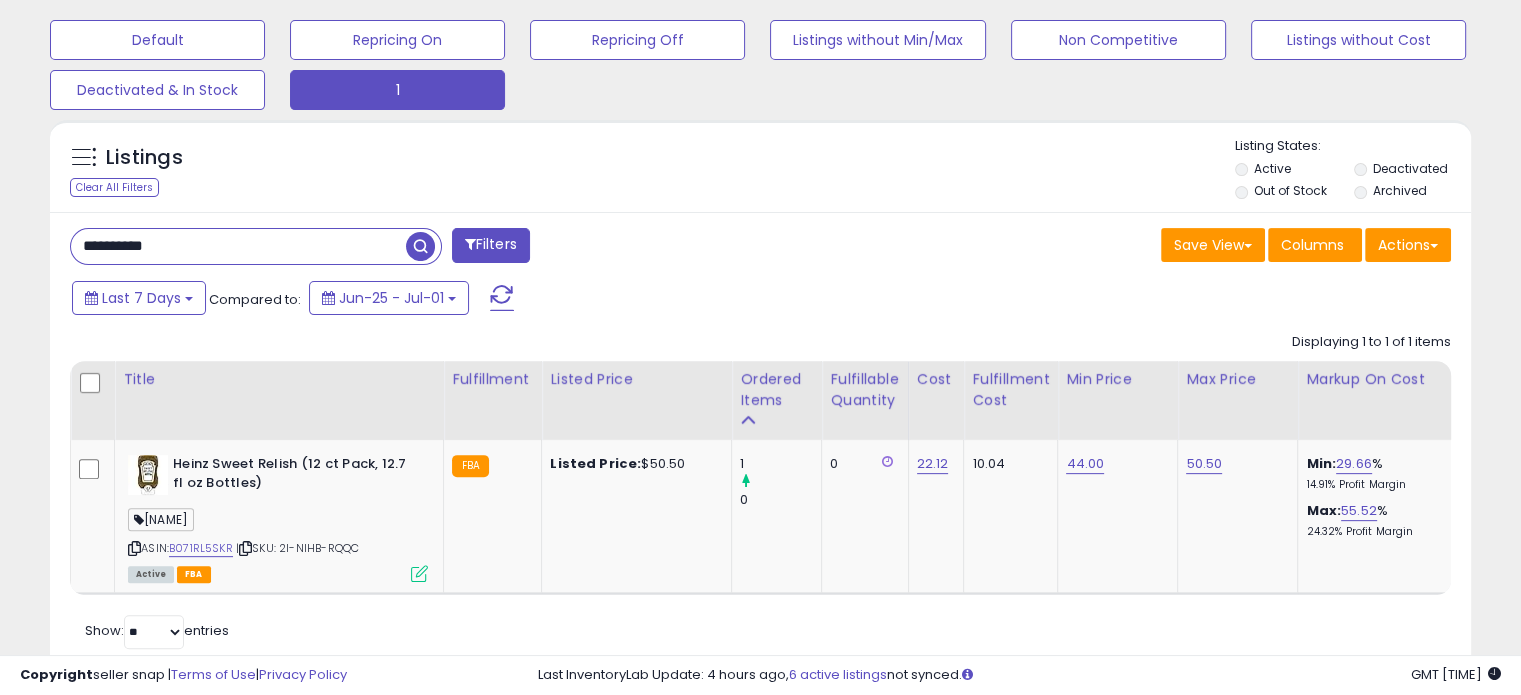 click at bounding box center [420, 246] 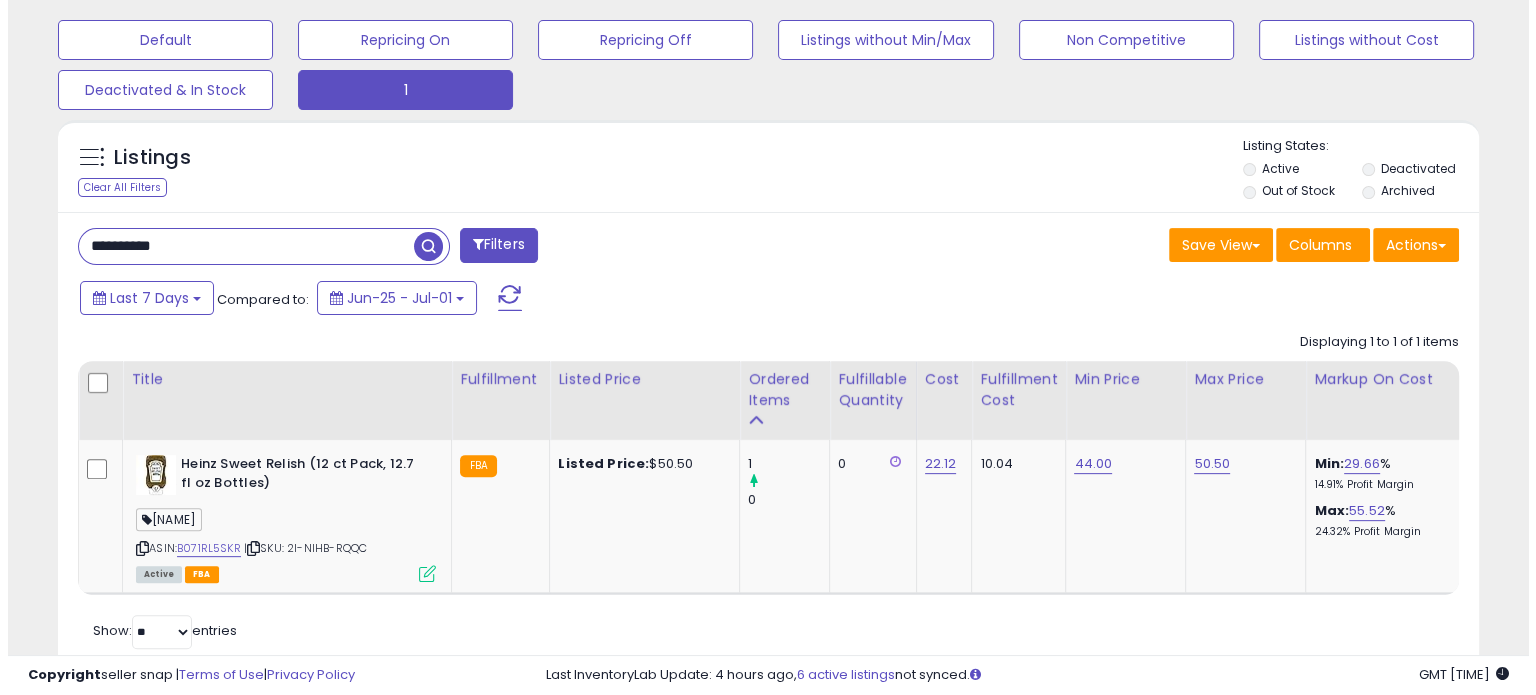 scroll, scrollTop: 524, scrollLeft: 0, axis: vertical 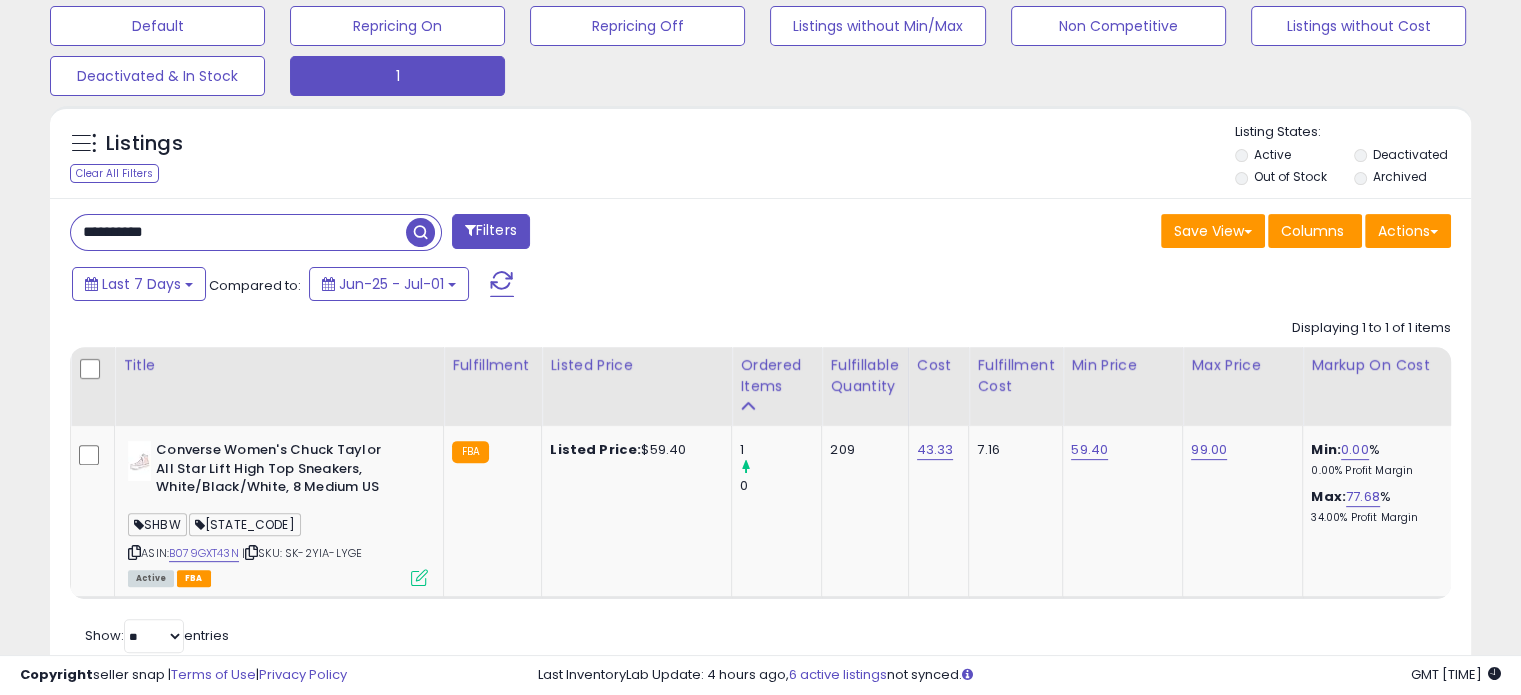 drag, startPoint x: 184, startPoint y: 223, endPoint x: 48, endPoint y: 191, distance: 139.71399 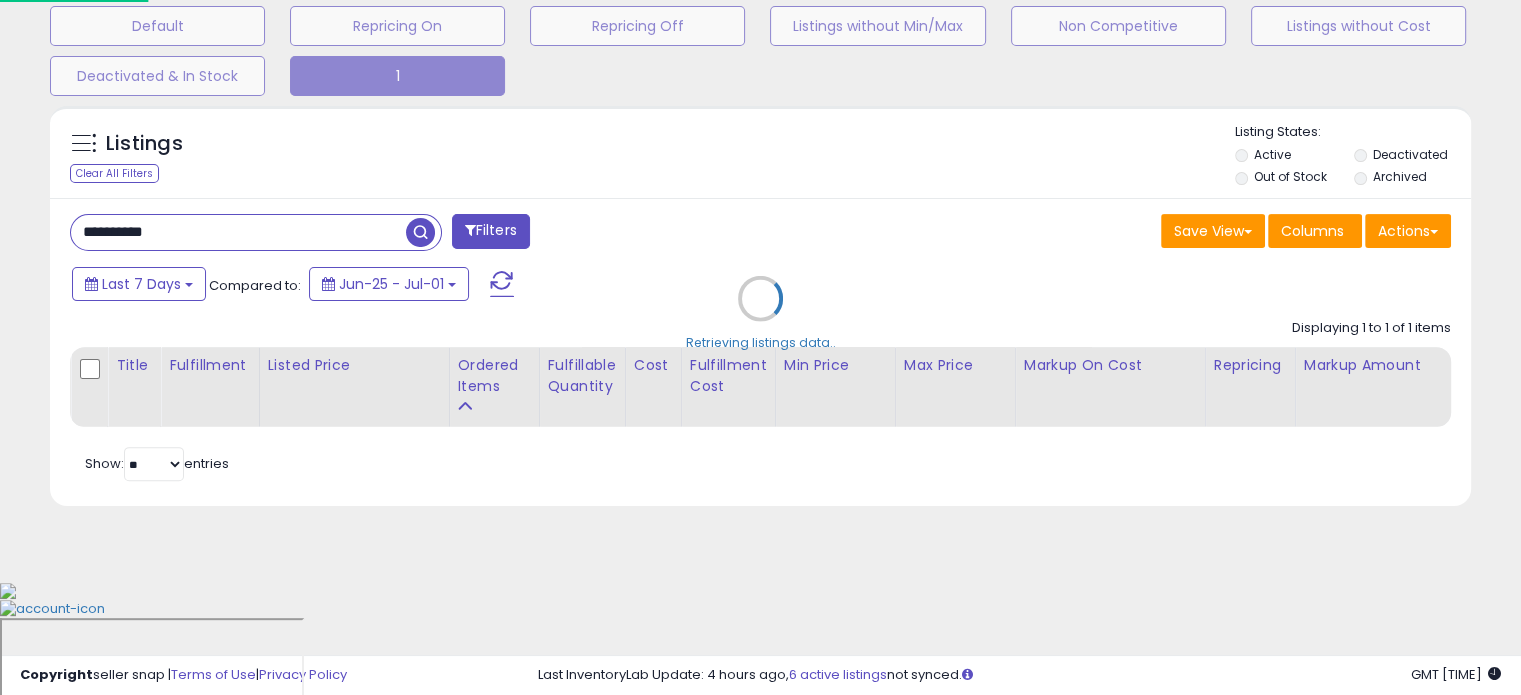scroll, scrollTop: 999589, scrollLeft: 999168, axis: both 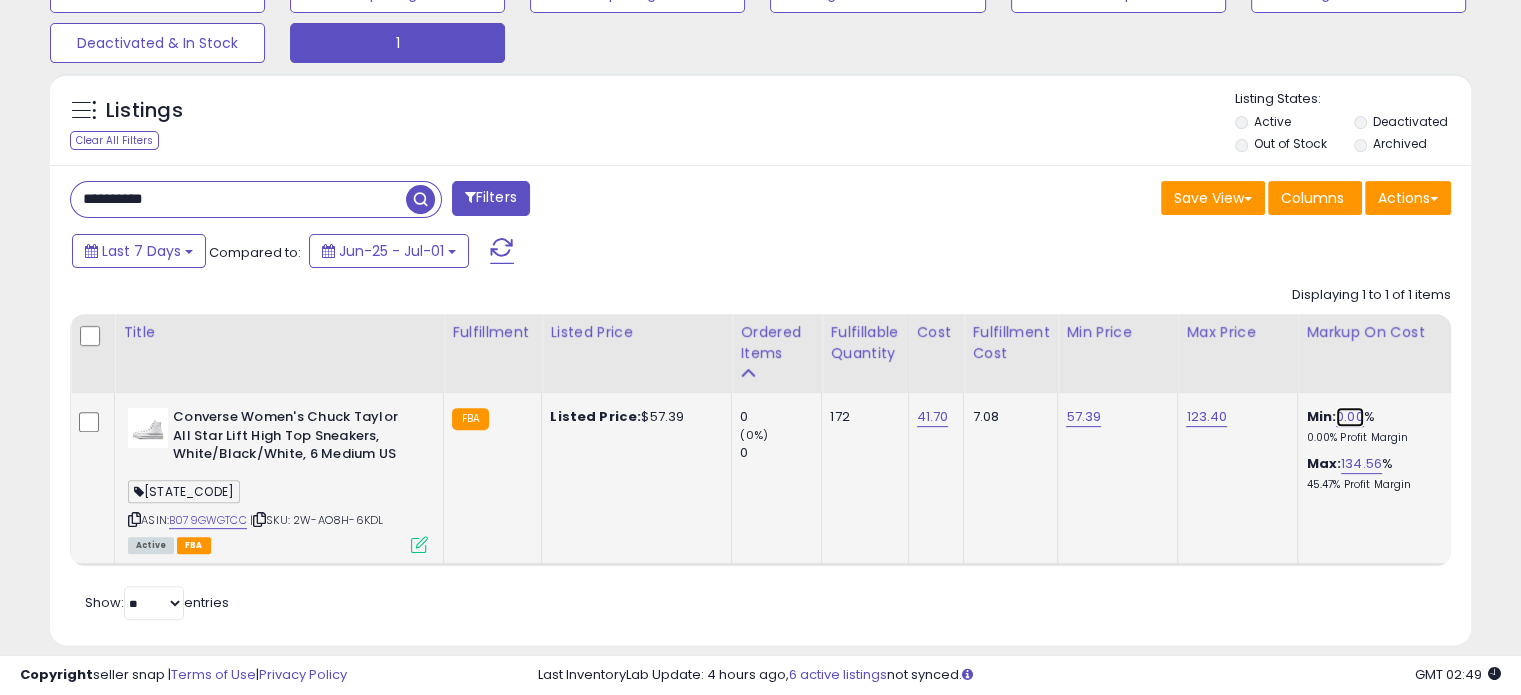 click on "0.00" at bounding box center [1350, 417] 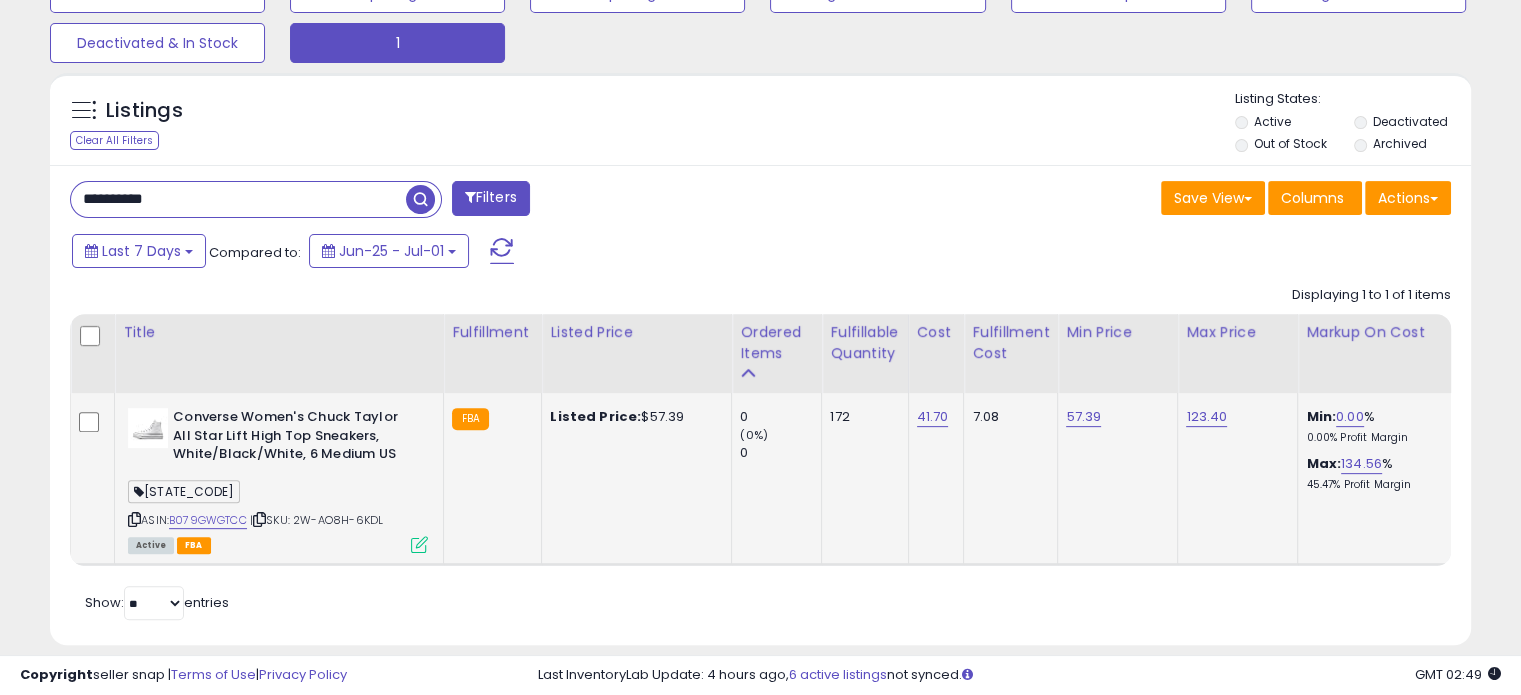 scroll, scrollTop: 0, scrollLeft: 95, axis: horizontal 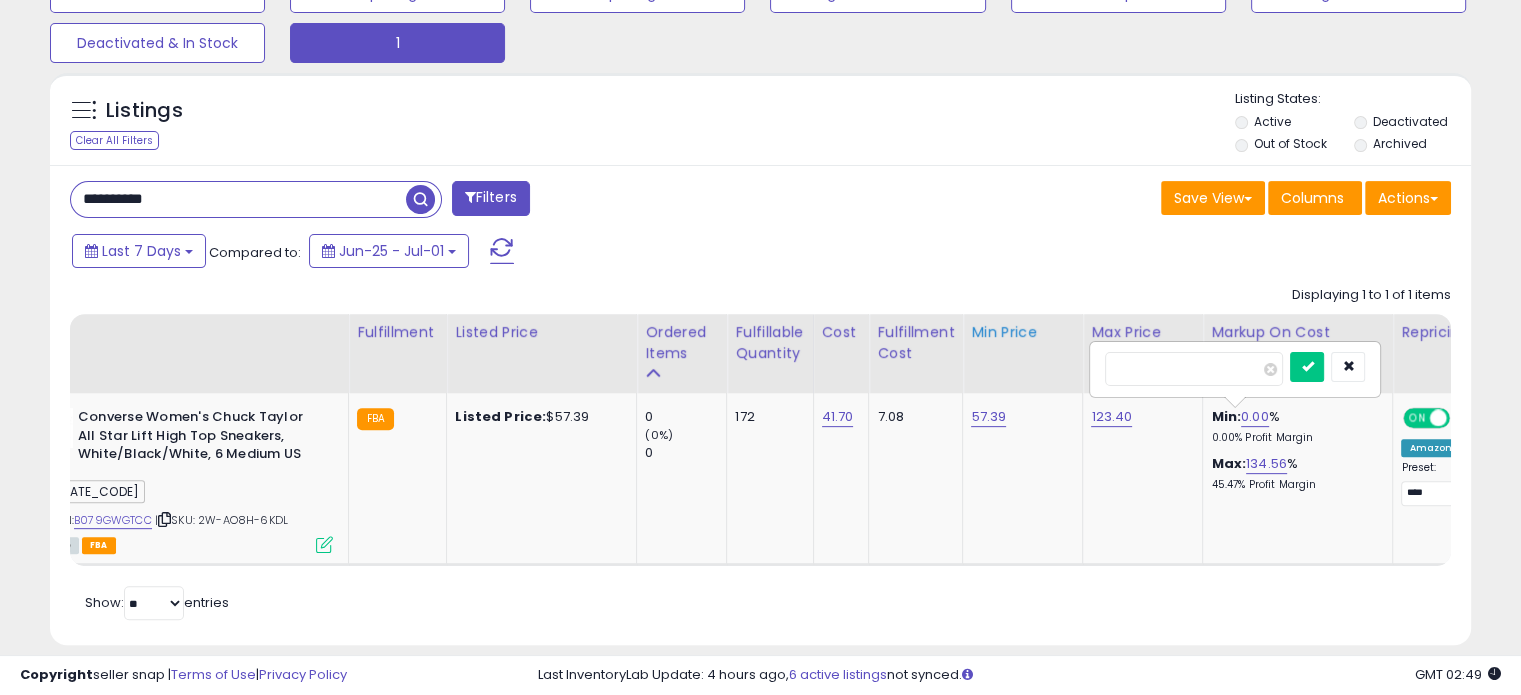 drag, startPoint x: 1210, startPoint y: 361, endPoint x: 990, endPoint y: 353, distance: 220.1454 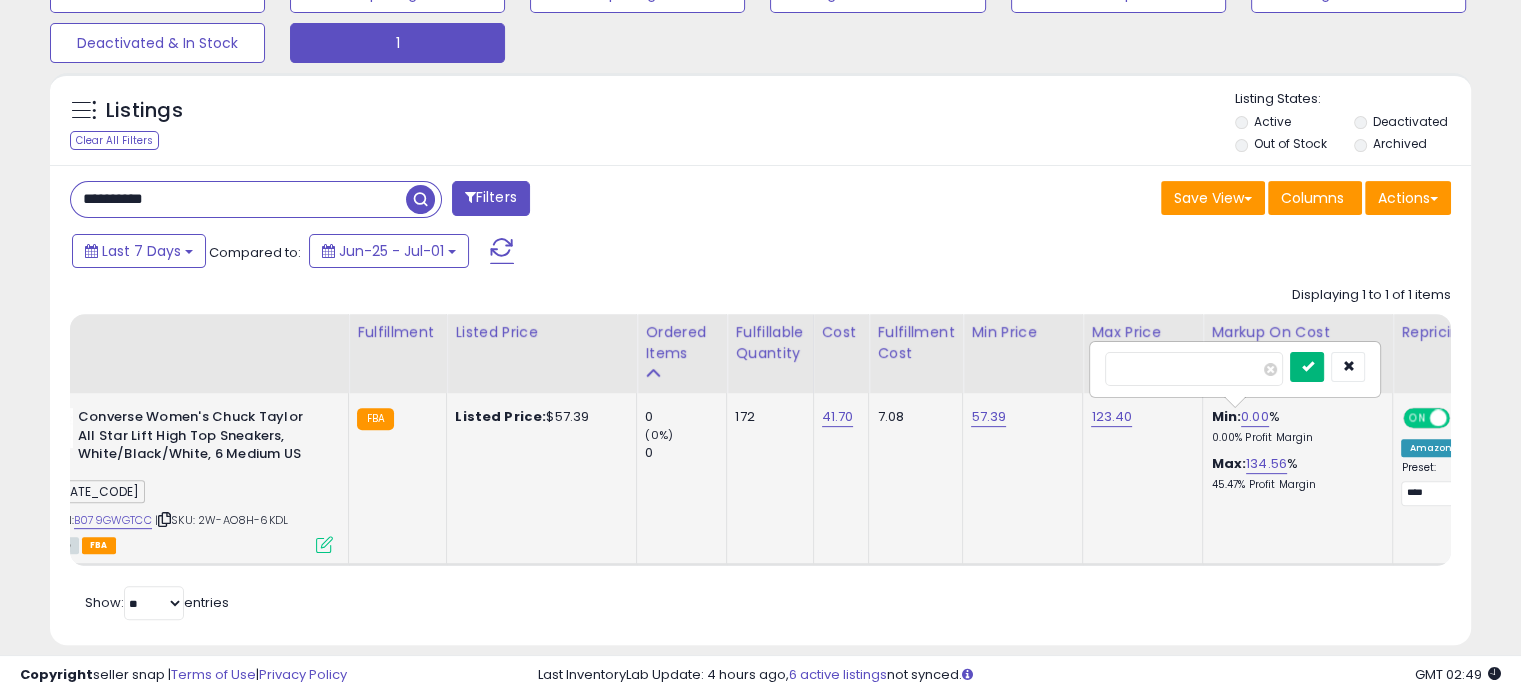 type on "**" 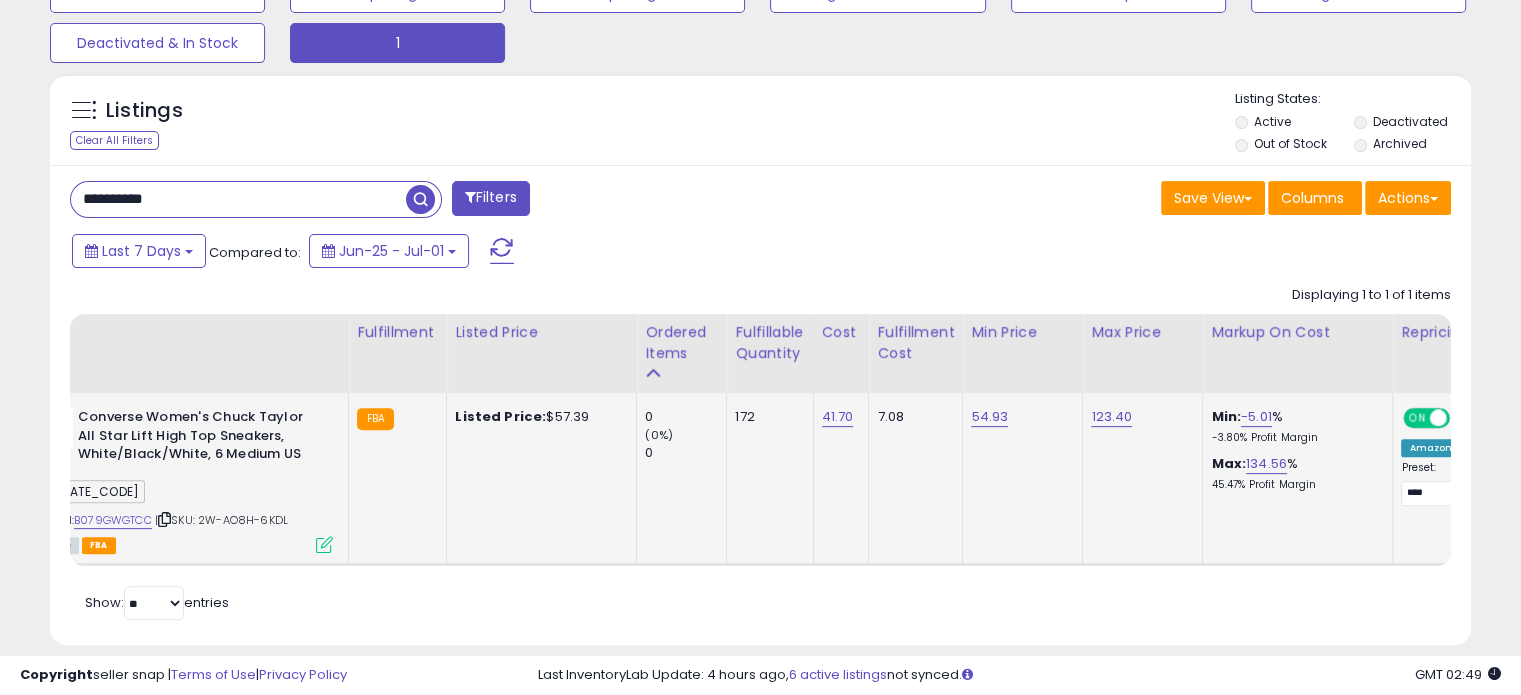 drag, startPoint x: 222, startPoint y: 191, endPoint x: 46, endPoint y: 155, distance: 179.64409 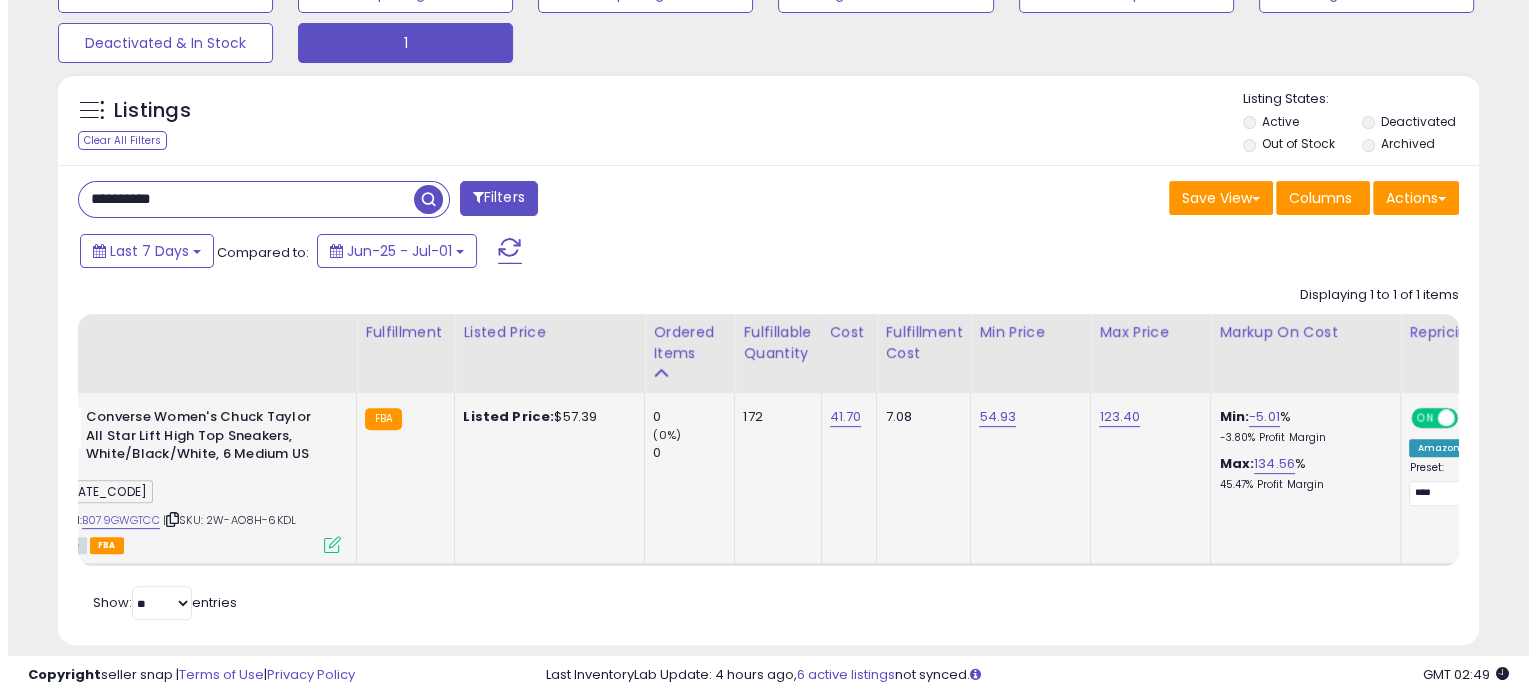 scroll, scrollTop: 524, scrollLeft: 0, axis: vertical 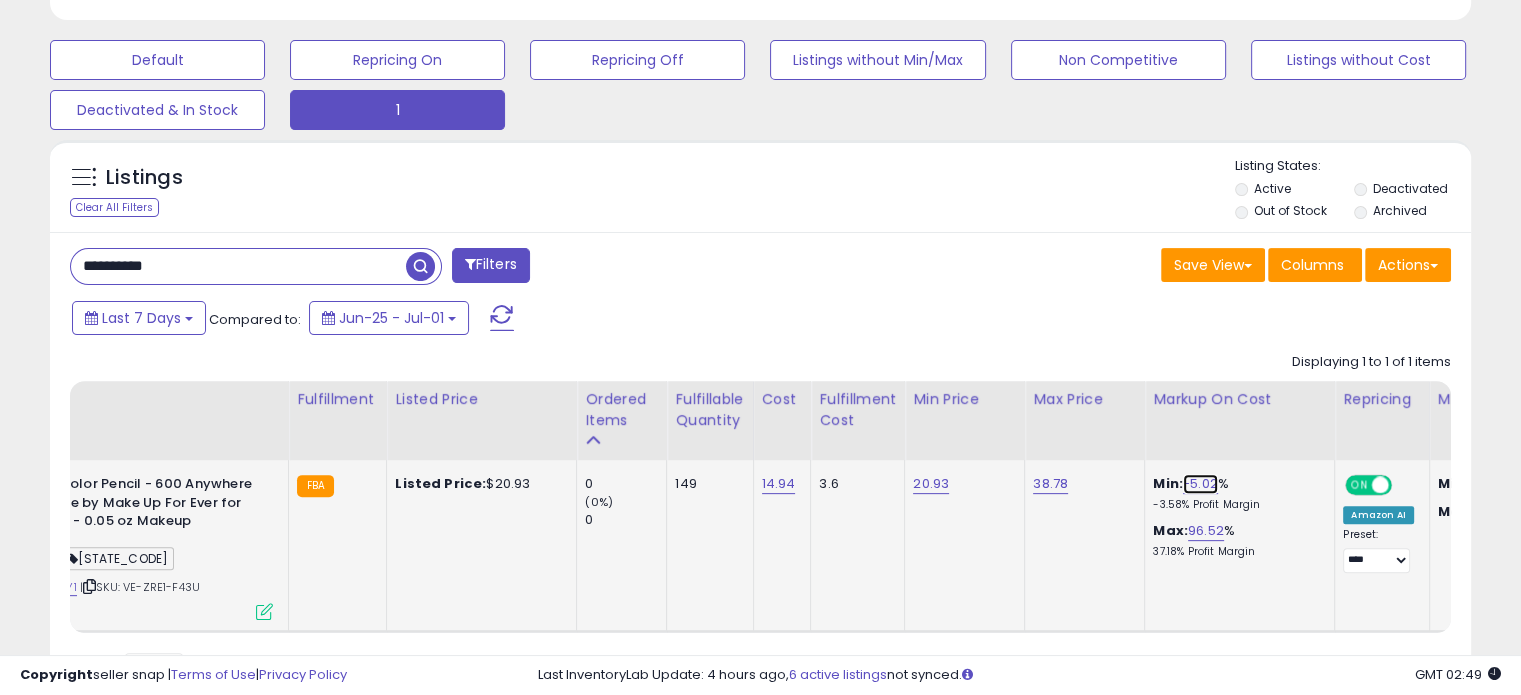 click on "-5.02" at bounding box center (1200, 484) 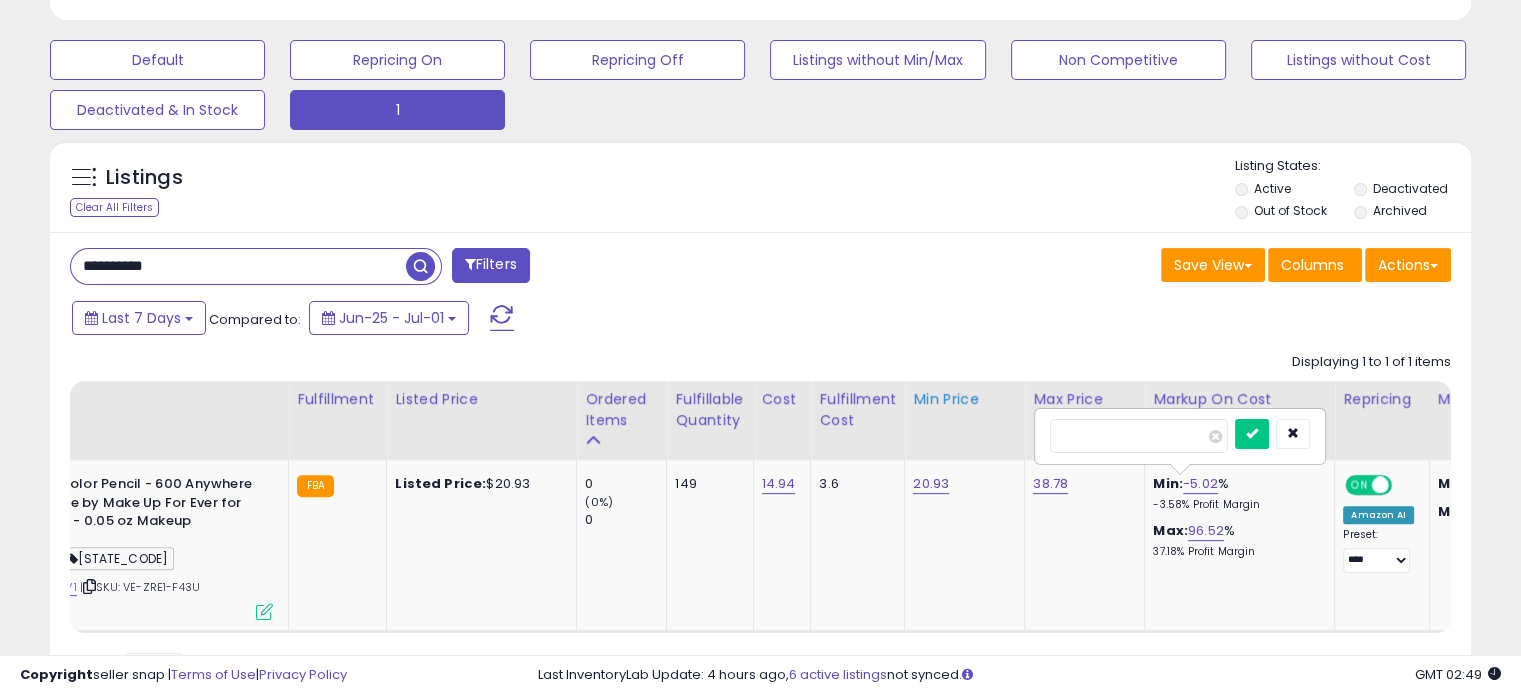 drag, startPoint x: 1109, startPoint y: 439, endPoint x: 943, endPoint y: 419, distance: 167.20049 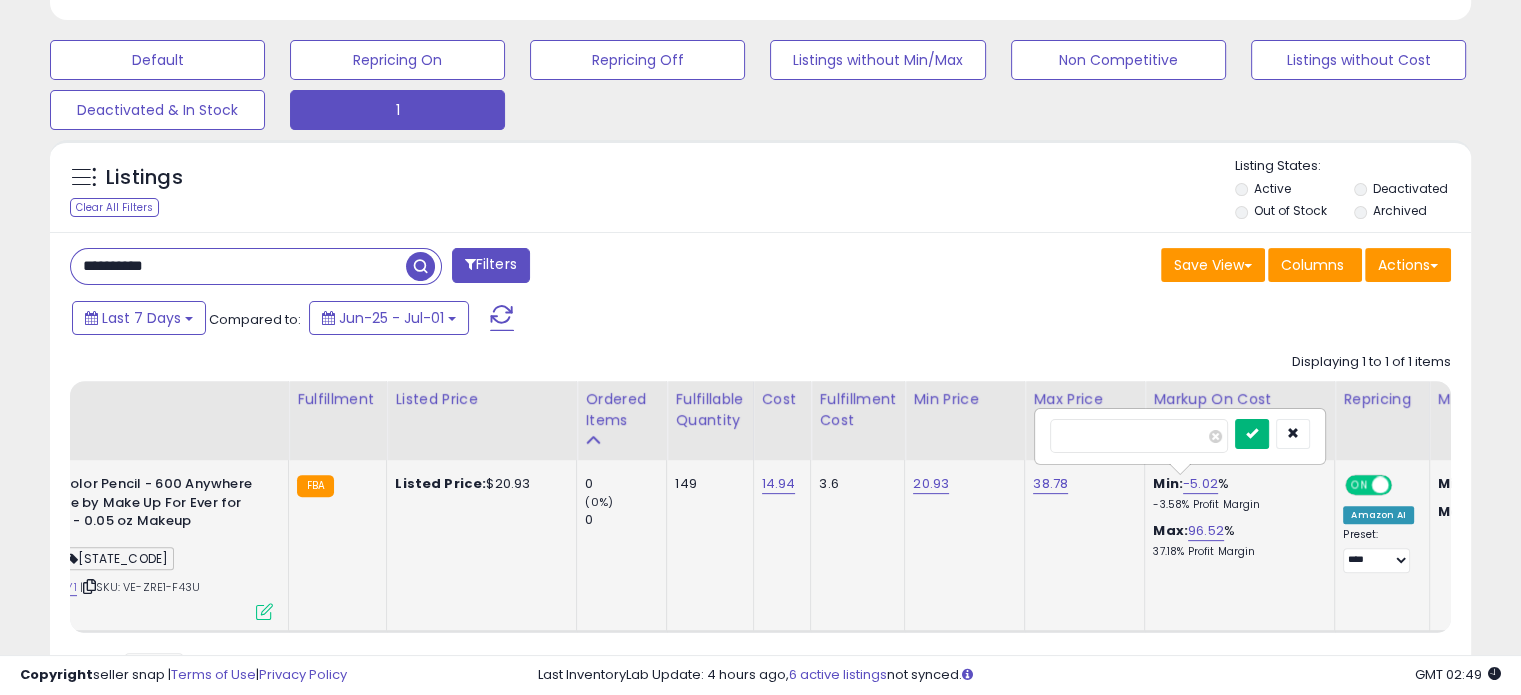 type on "***" 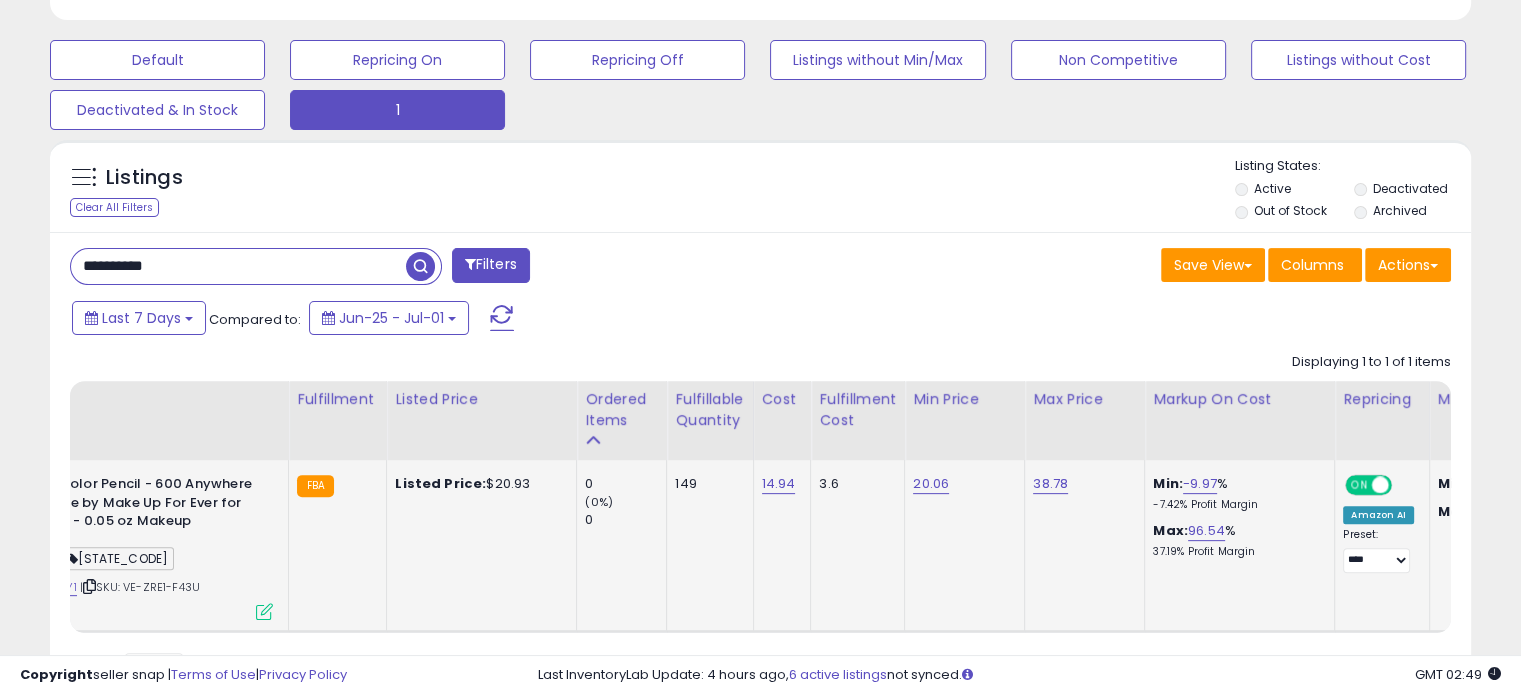 drag, startPoint x: 214, startPoint y: 262, endPoint x: 31, endPoint y: 227, distance: 186.31694 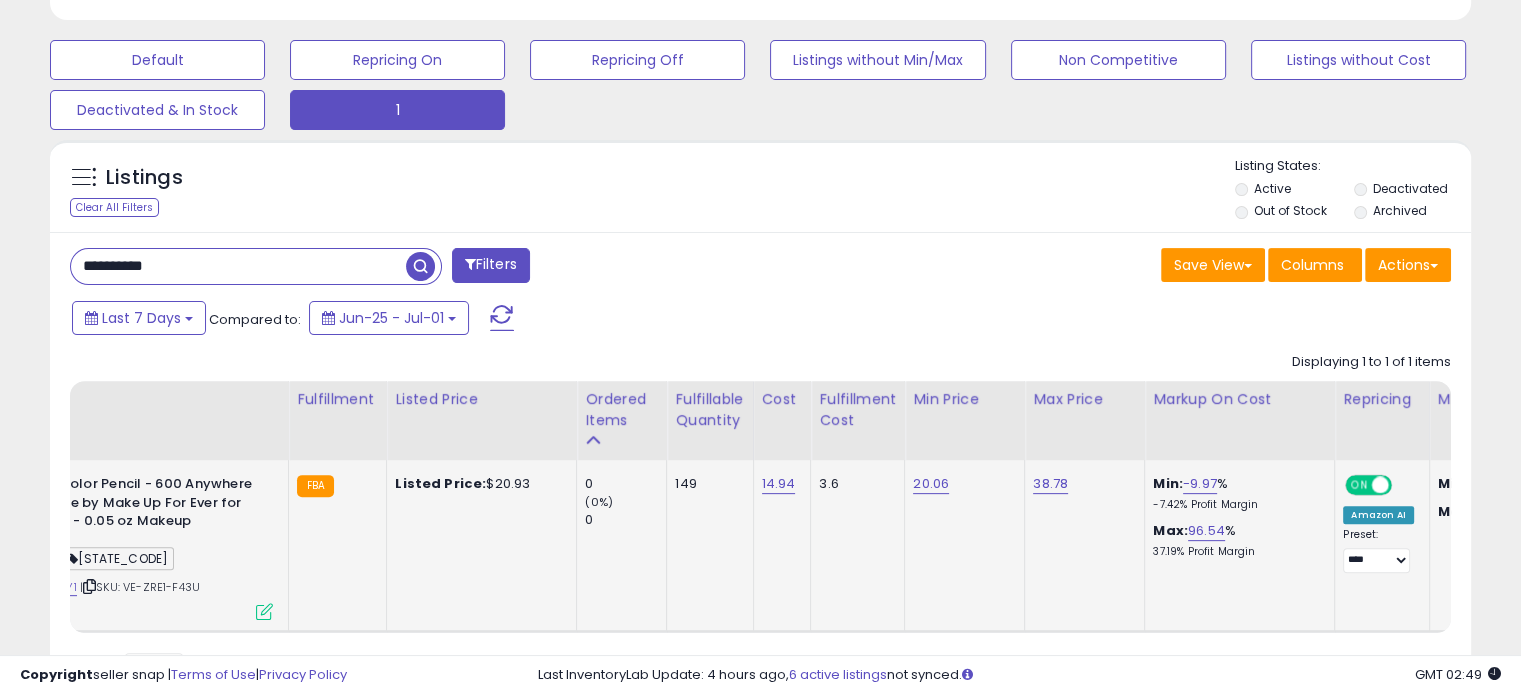 paste 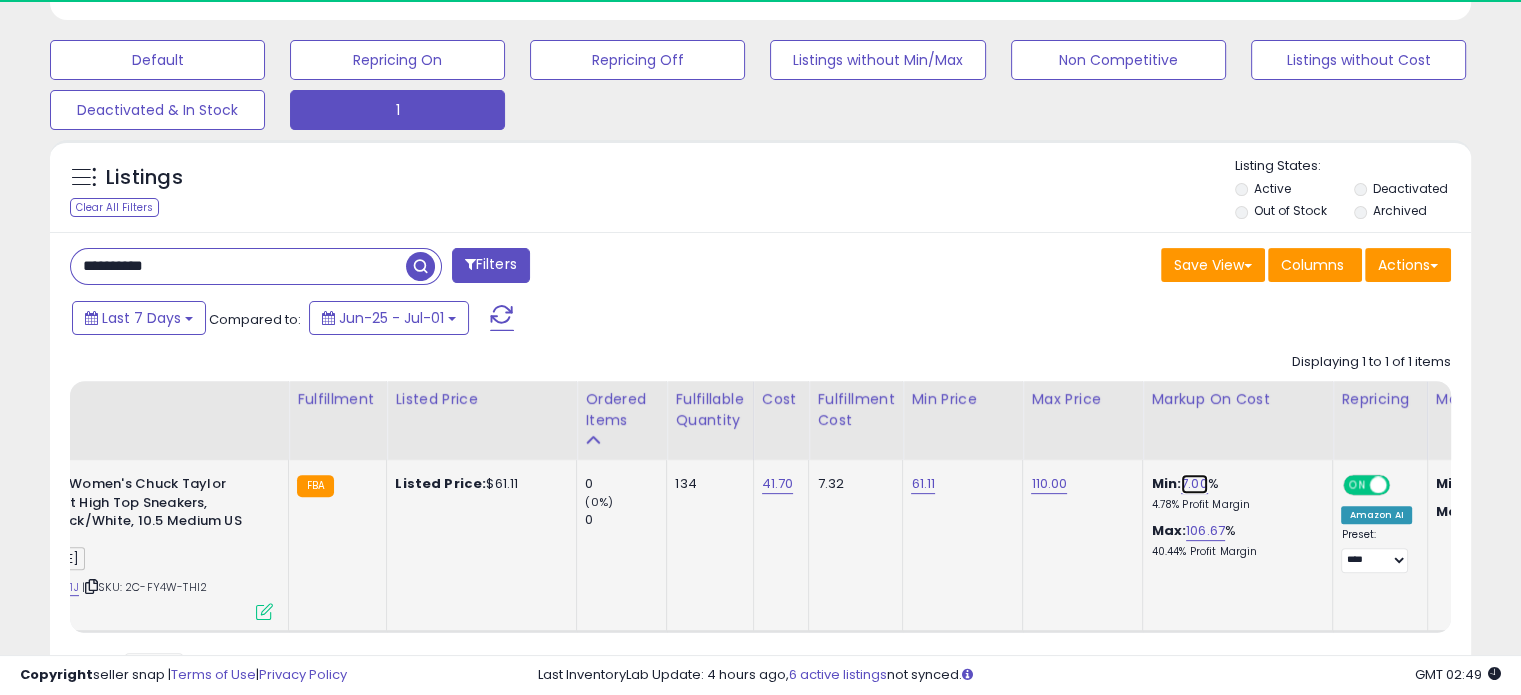 click on "7.00" at bounding box center [1194, 484] 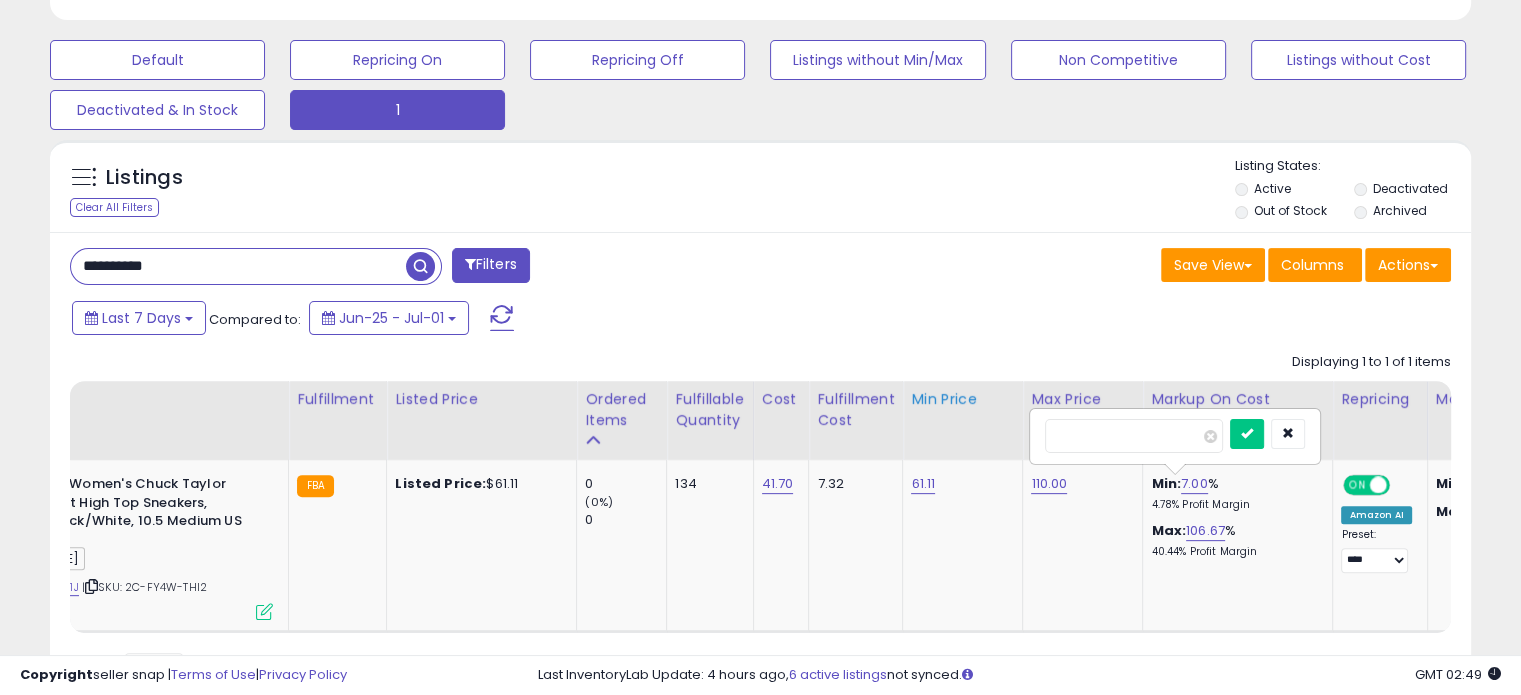 drag, startPoint x: 1156, startPoint y: 432, endPoint x: 957, endPoint y: 399, distance: 201.71762 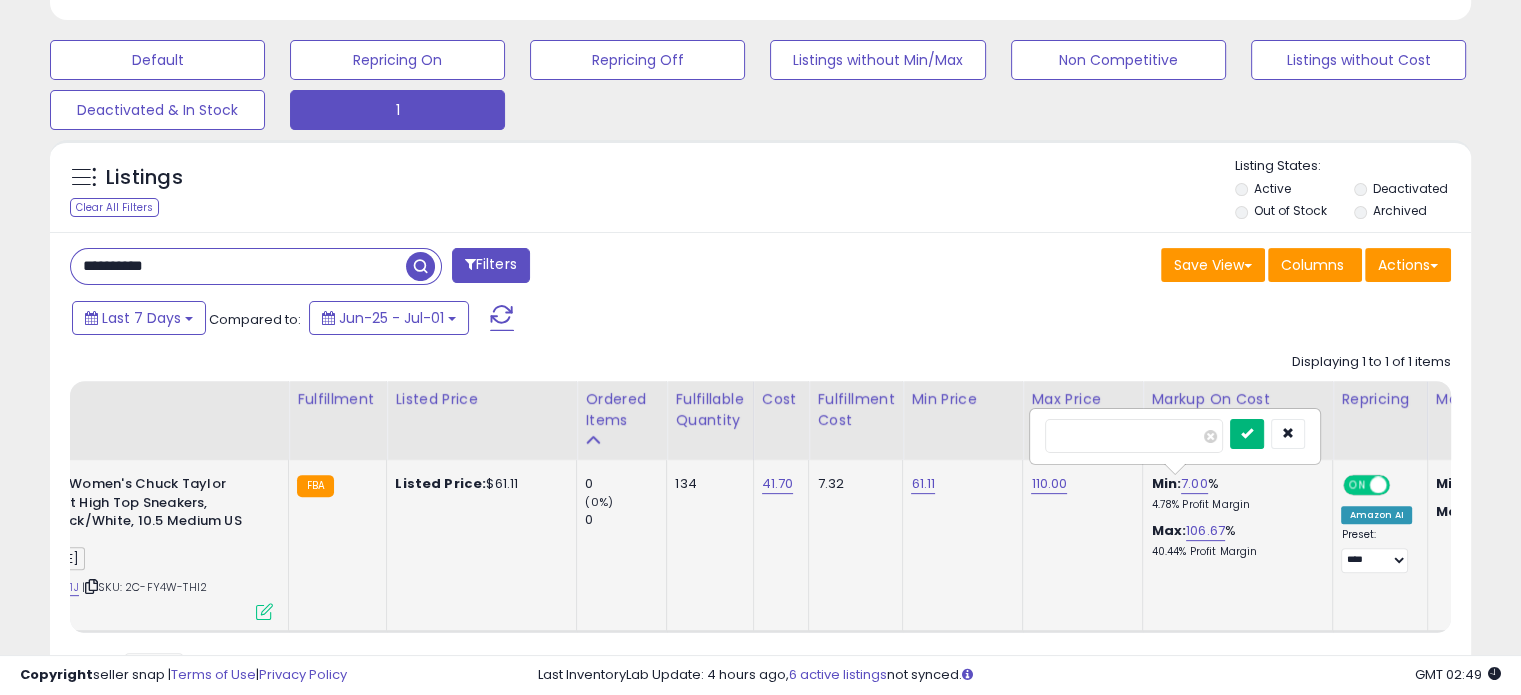 type on "*" 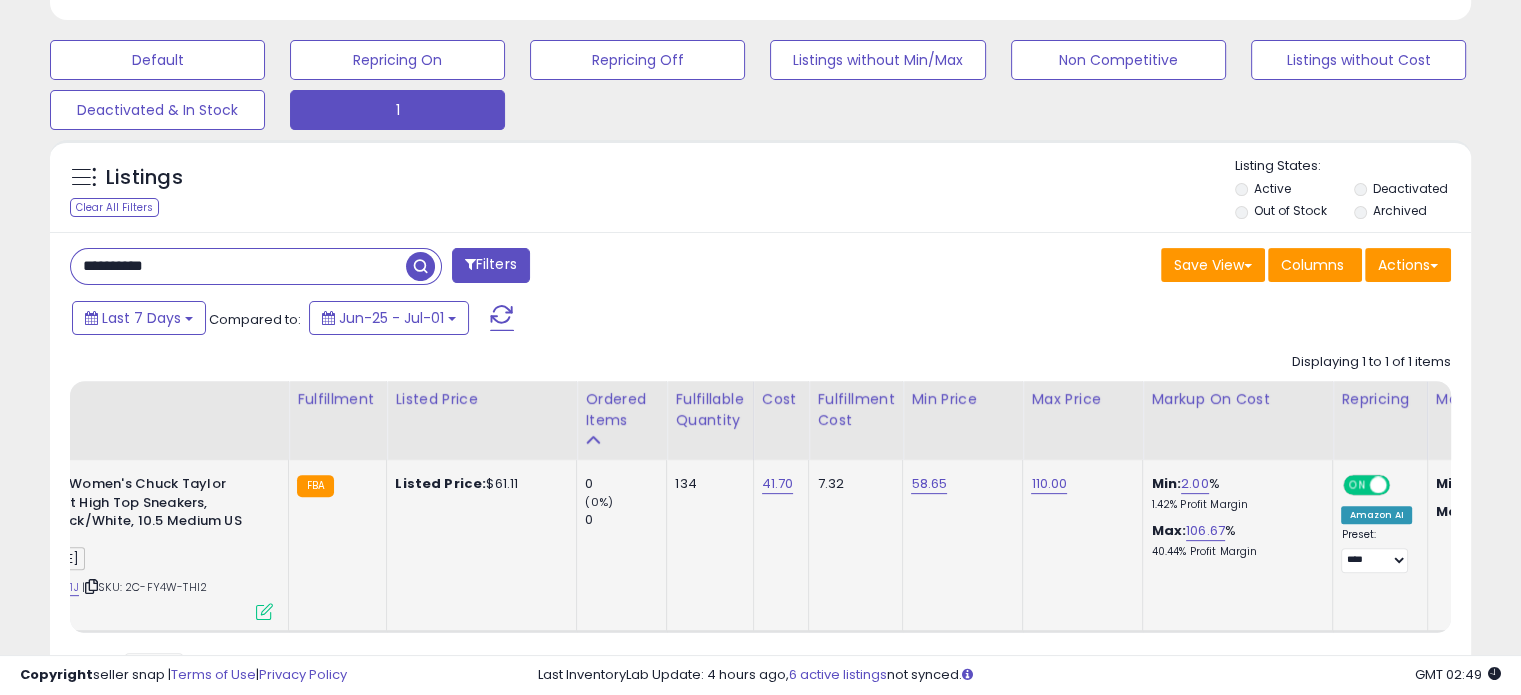 drag, startPoint x: 212, startPoint y: 267, endPoint x: 21, endPoint y: 218, distance: 197.1852 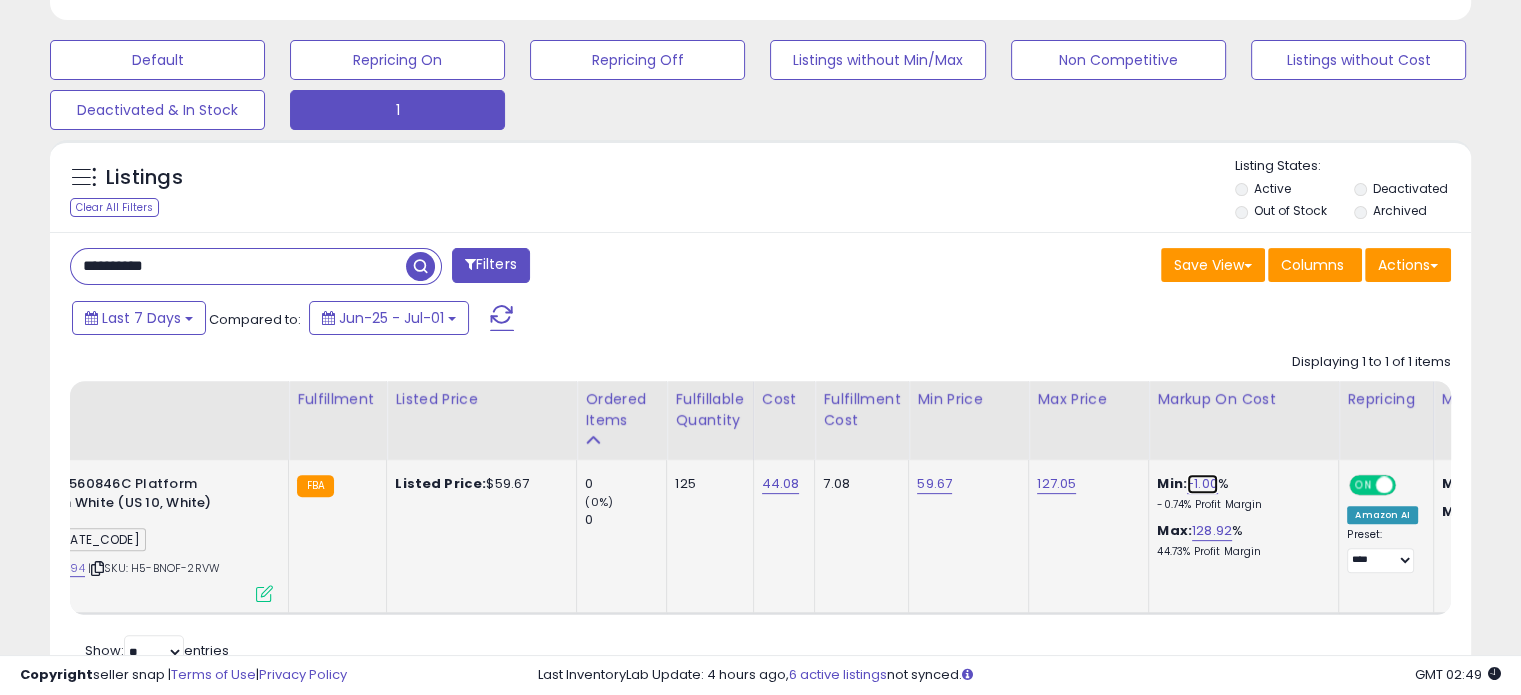 click on "-1.00" at bounding box center [1202, 484] 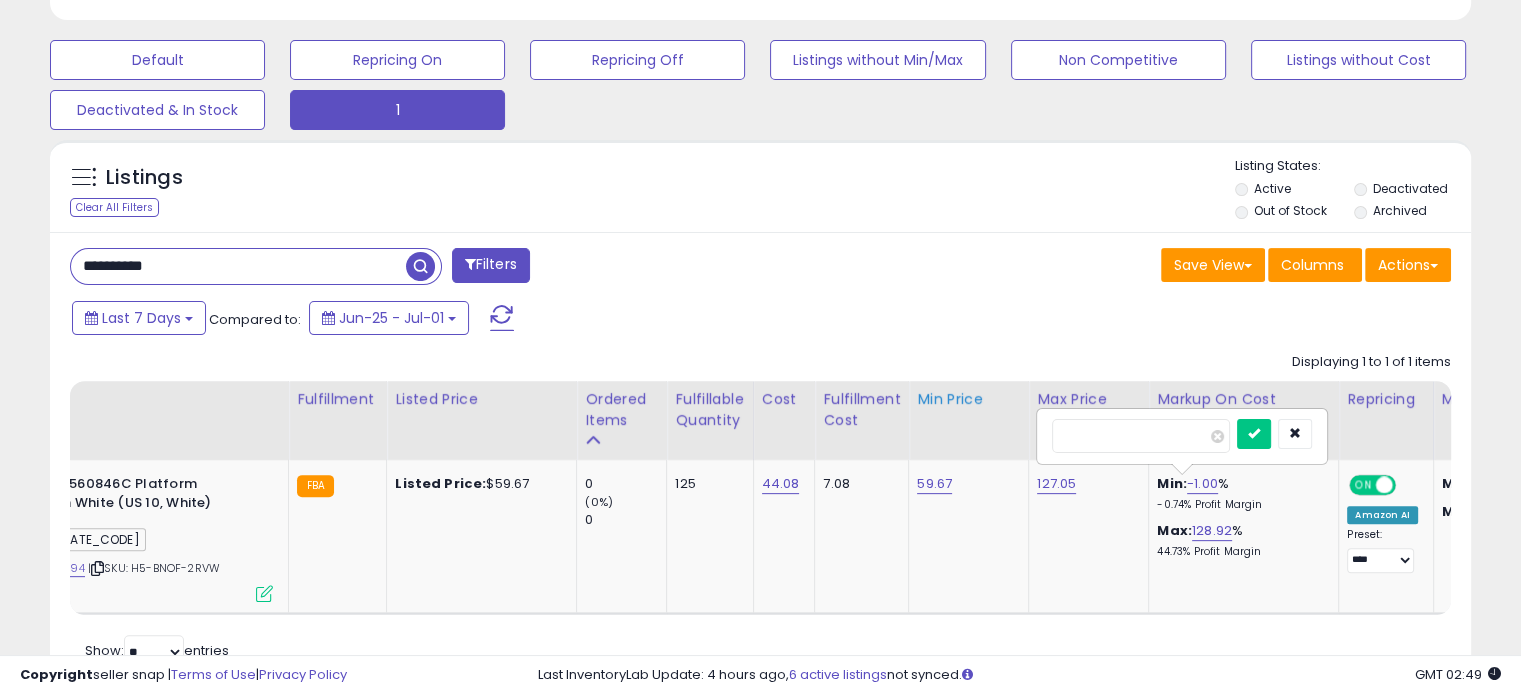 drag, startPoint x: 1135, startPoint y: 443, endPoint x: 935, endPoint y: 419, distance: 201.43486 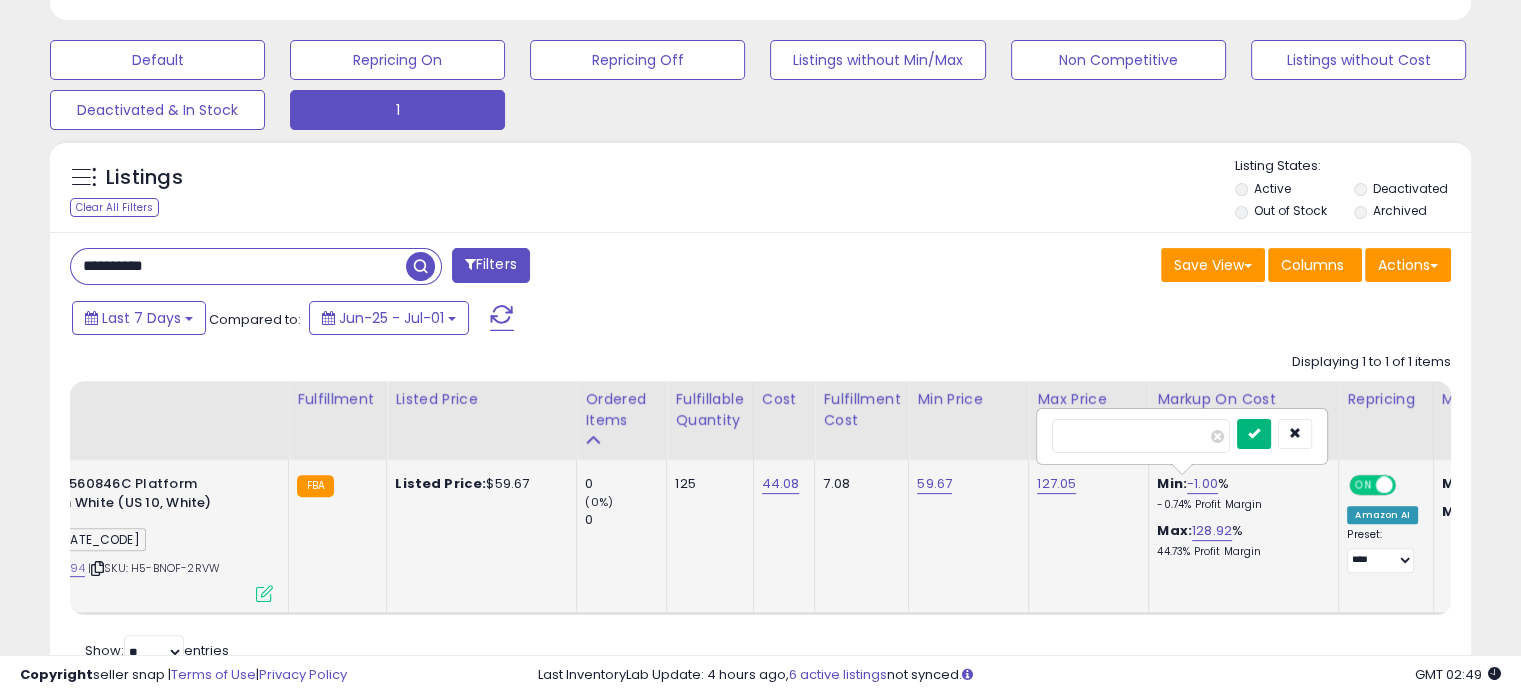 type on "**" 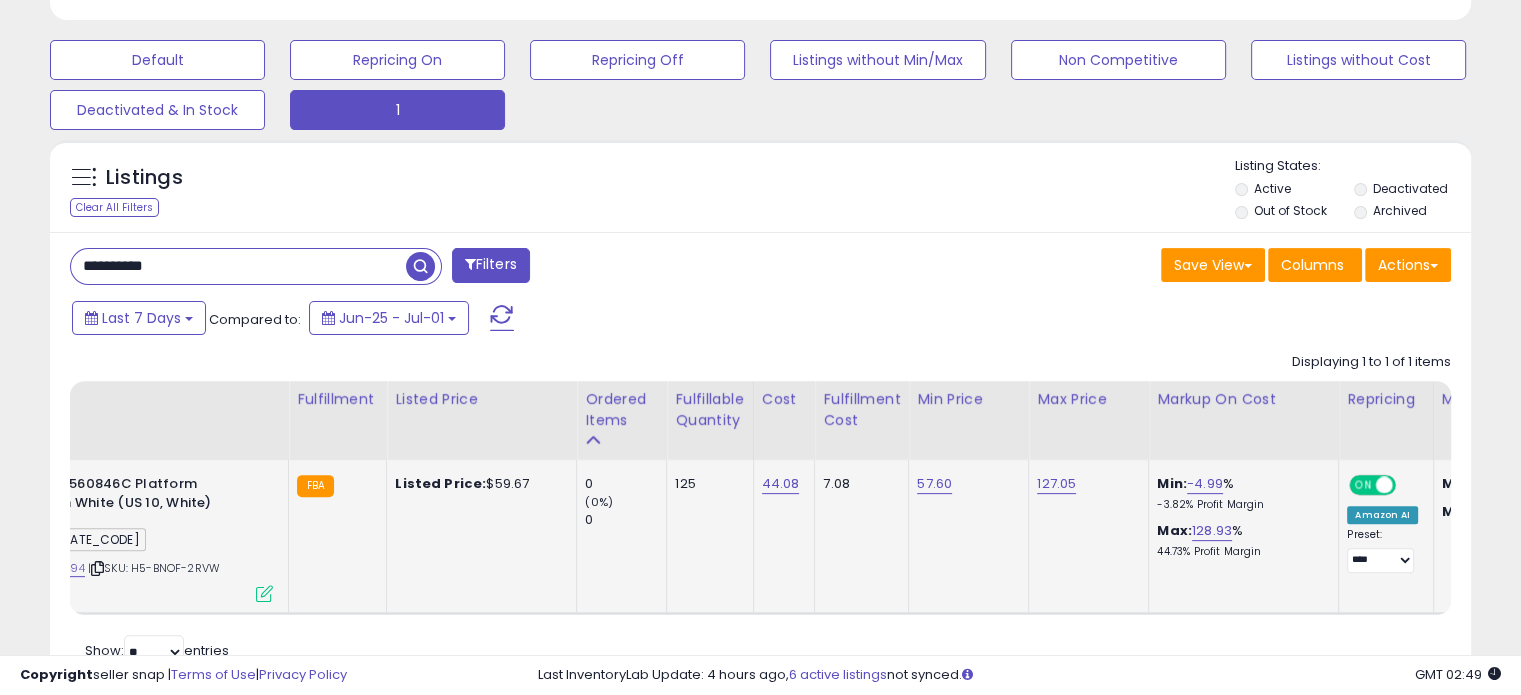drag, startPoint x: 72, startPoint y: 233, endPoint x: 32, endPoint y: 227, distance: 40.4475 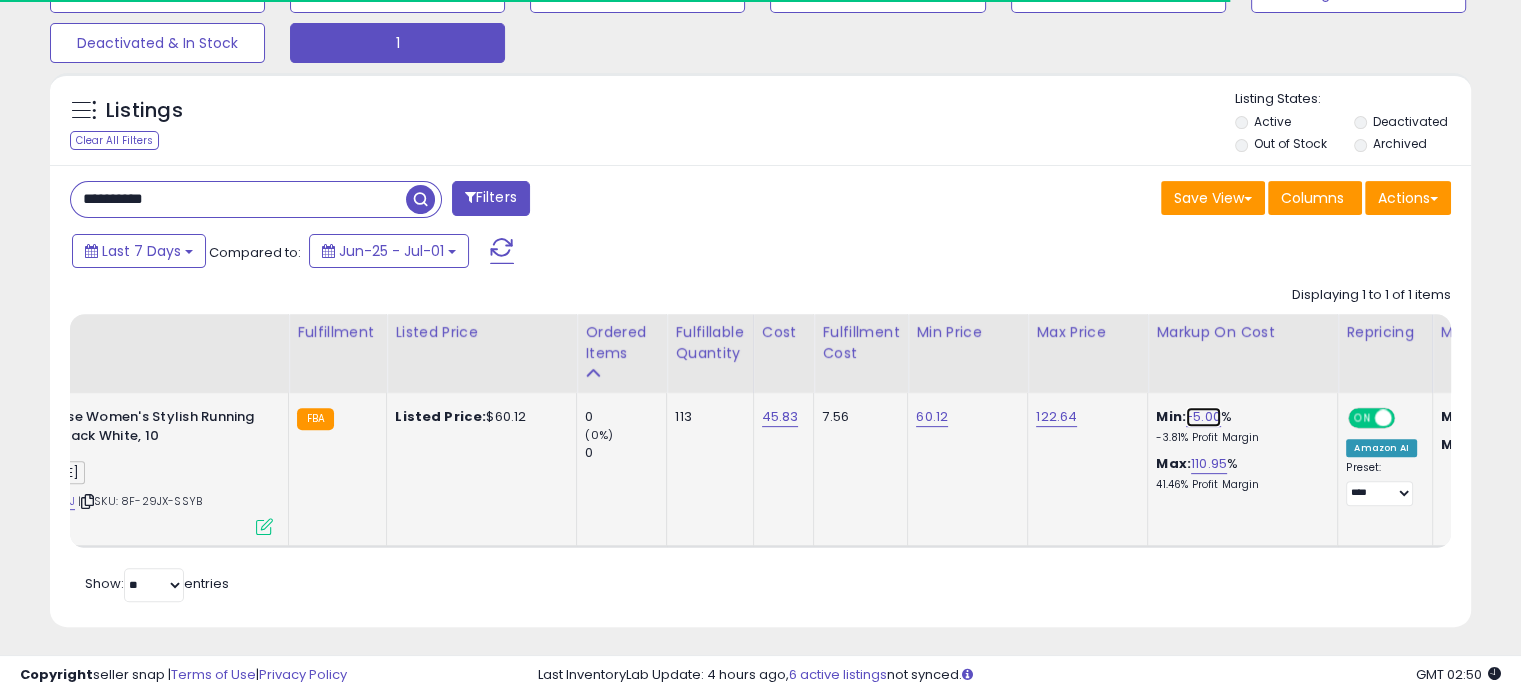 click on "-5.00" at bounding box center [1203, 417] 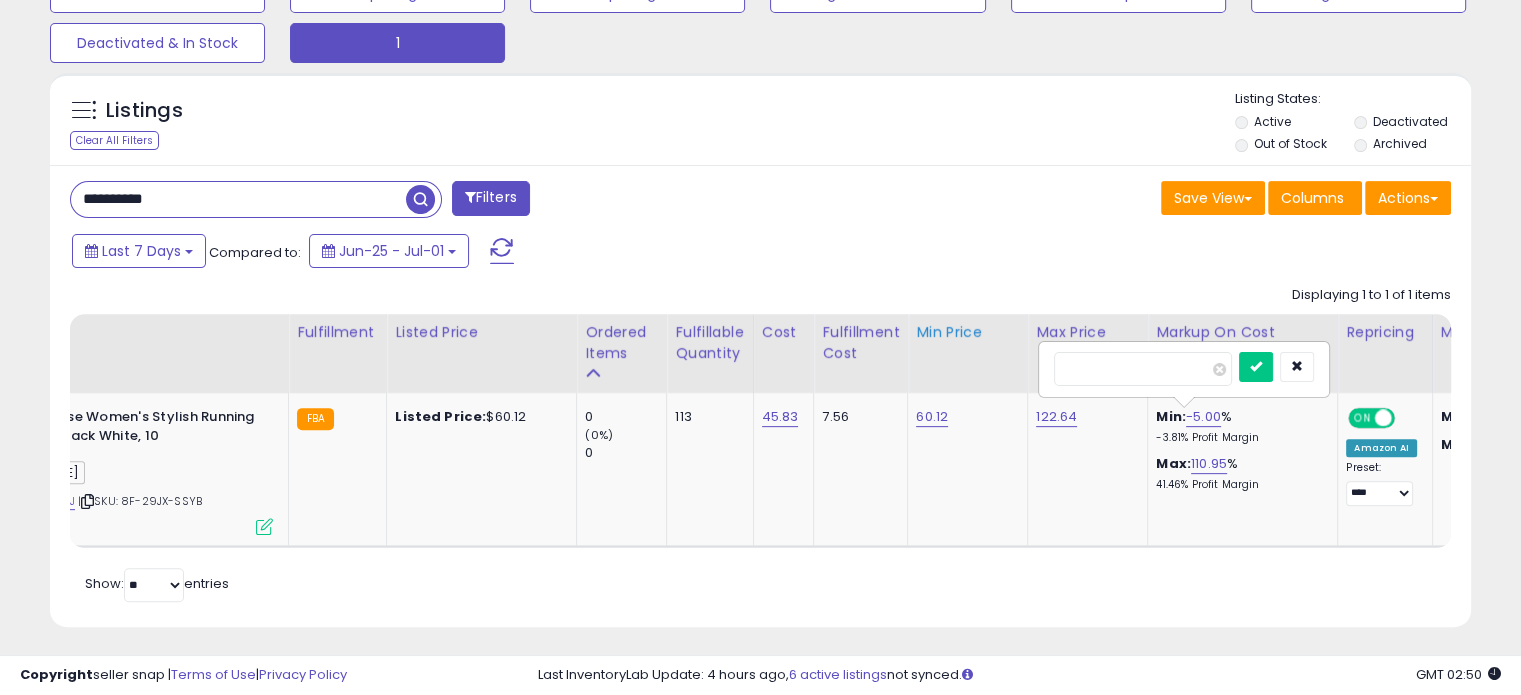 drag, startPoint x: 1107, startPoint y: 364, endPoint x: 915, endPoint y: 321, distance: 196.7562 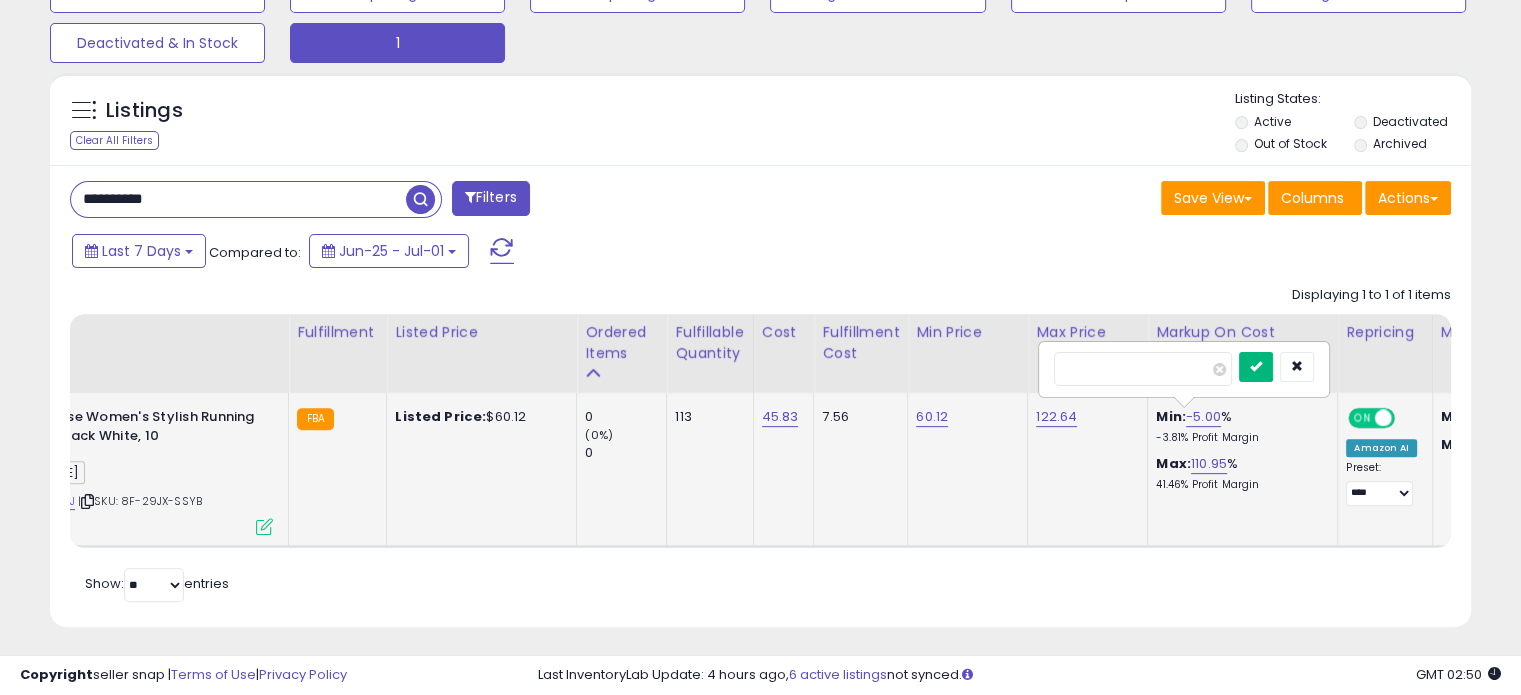 type on "***" 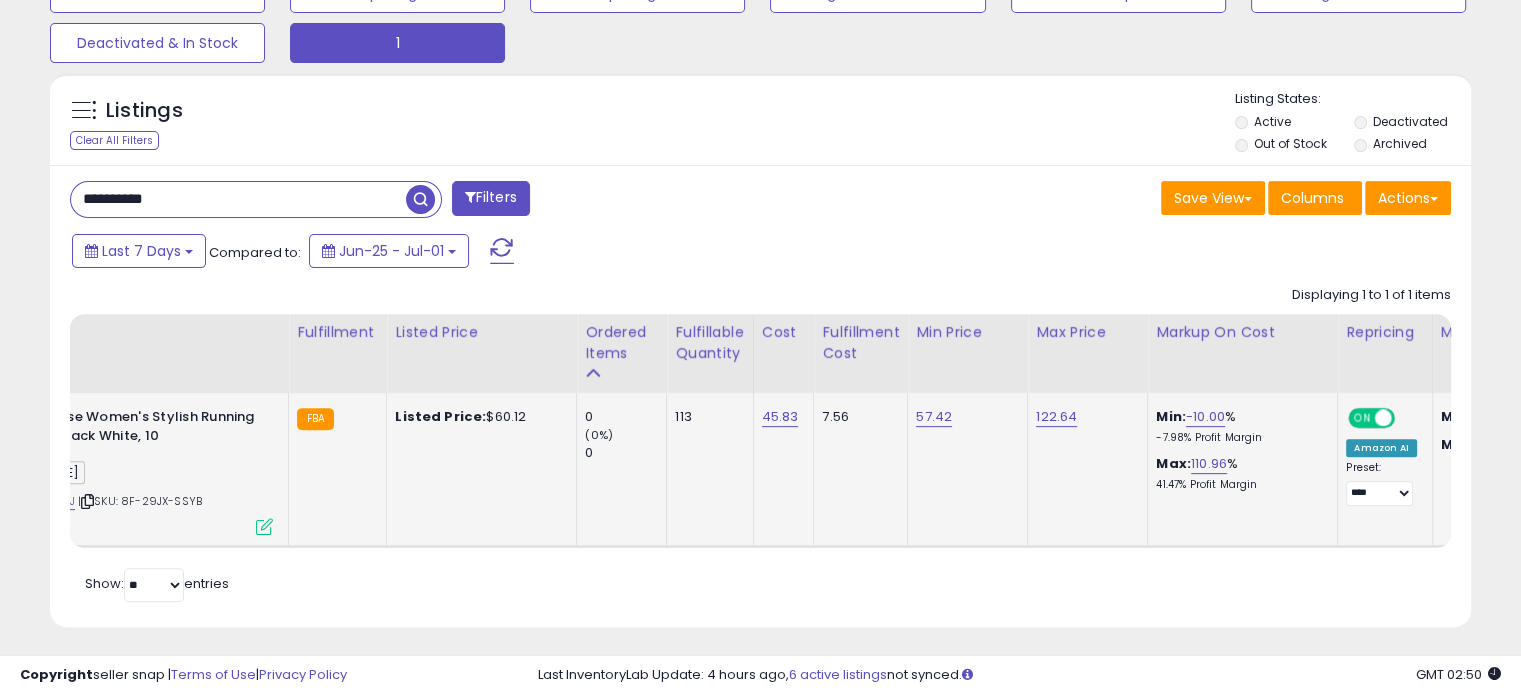 drag, startPoint x: 40, startPoint y: 155, endPoint x: 0, endPoint y: 149, distance: 40.4475 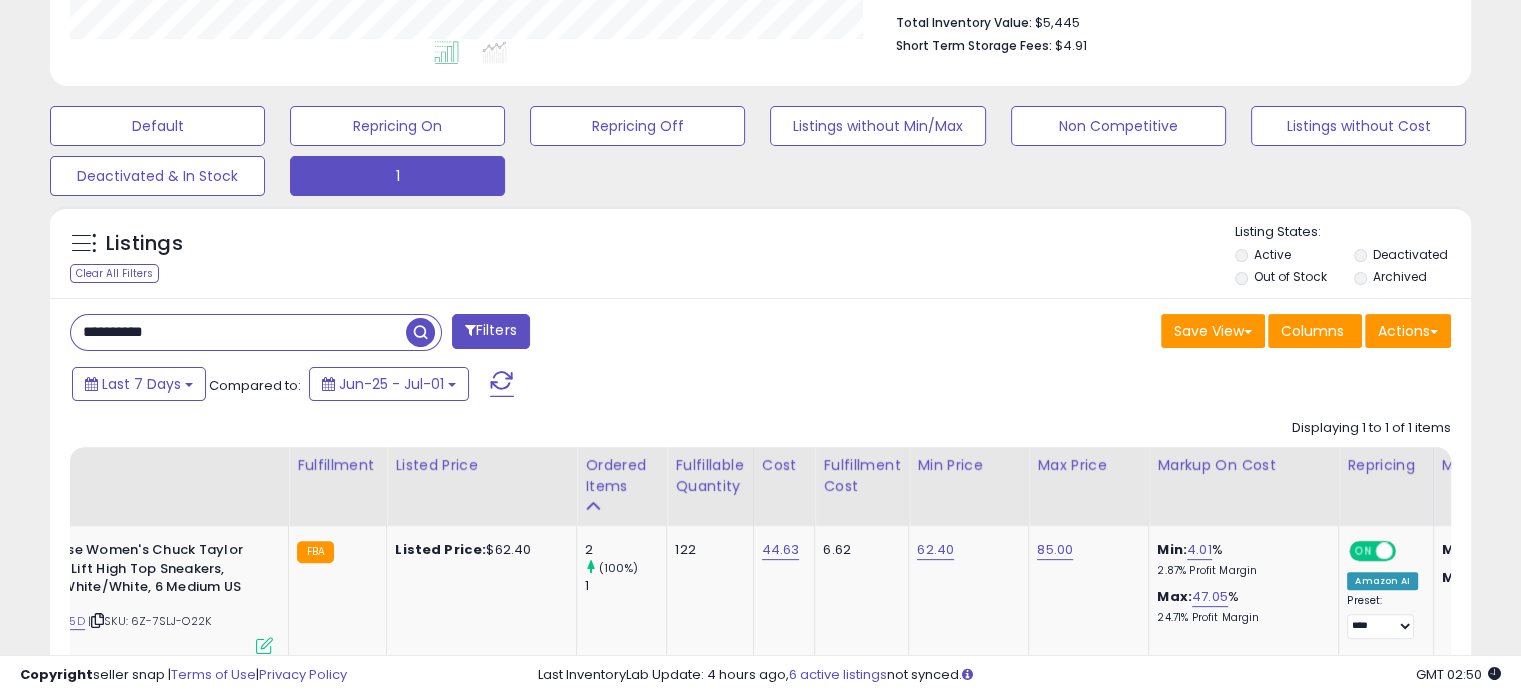drag, startPoint x: 215, startPoint y: 322, endPoint x: 0, endPoint y: 288, distance: 217.67177 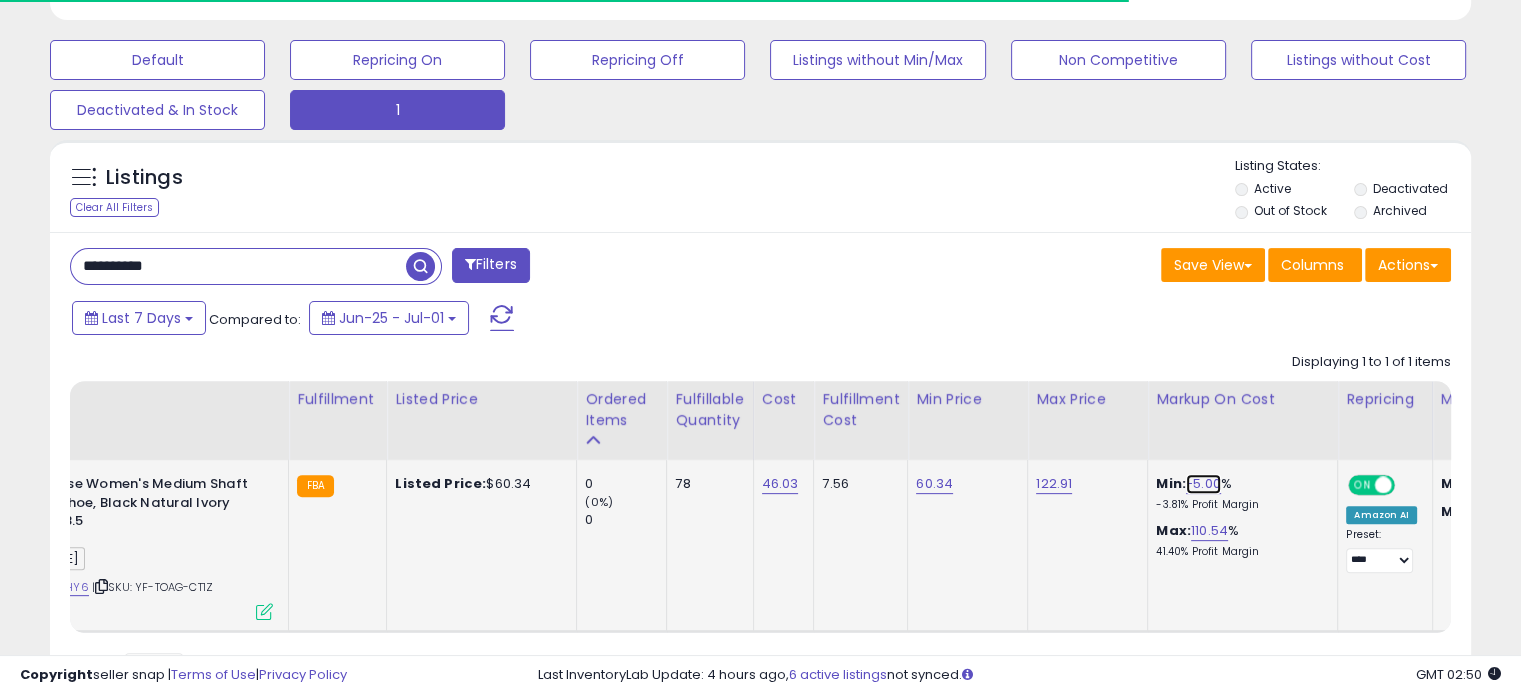 click on "-5.00" at bounding box center [1203, 484] 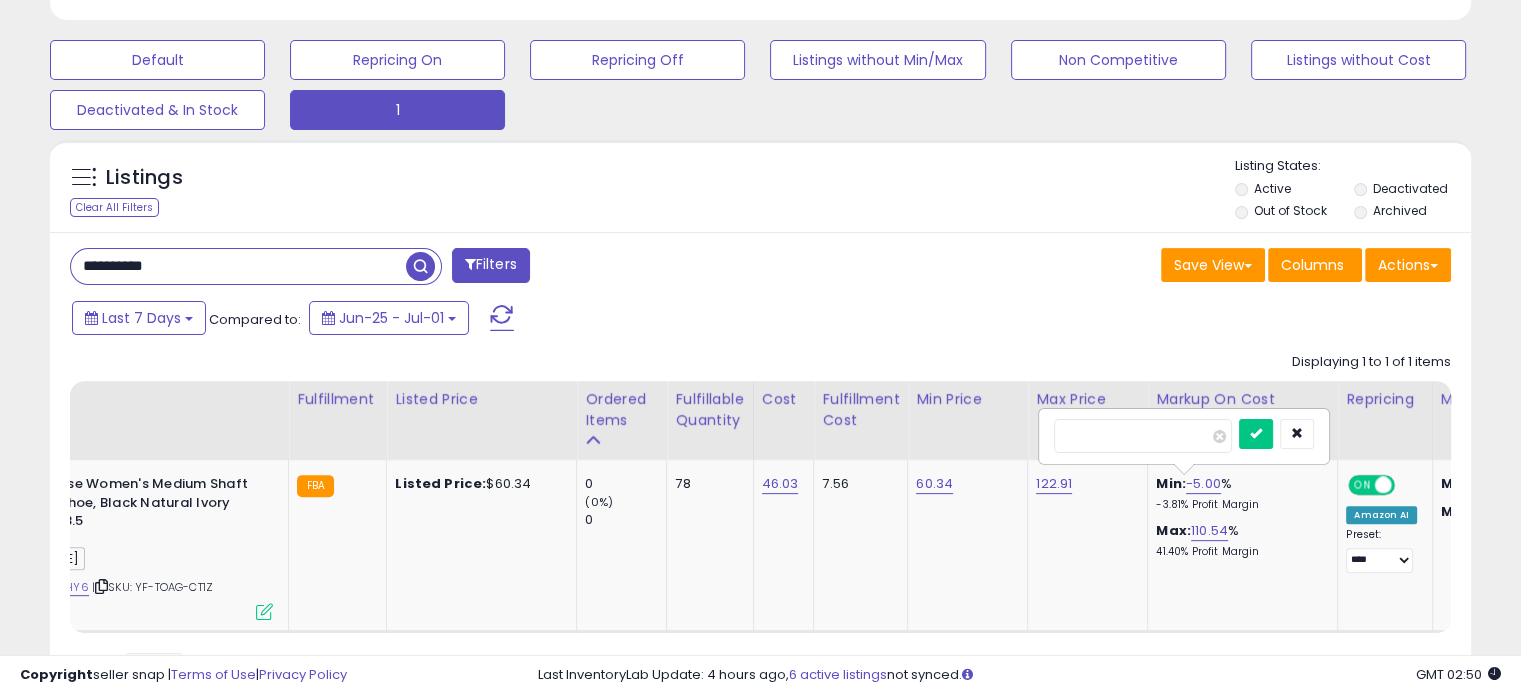 drag, startPoint x: 1172, startPoint y: 432, endPoint x: 872, endPoint y: 359, distance: 308.75394 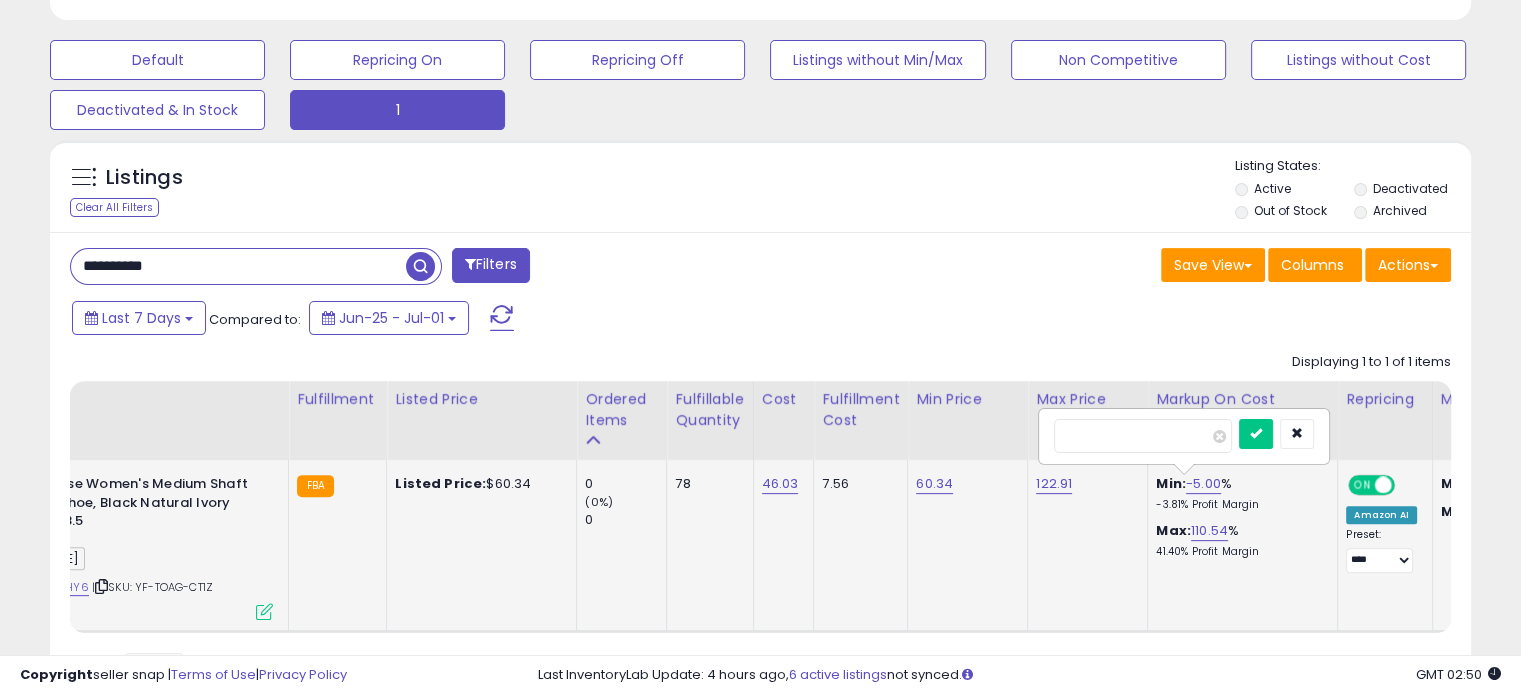 type on "***" 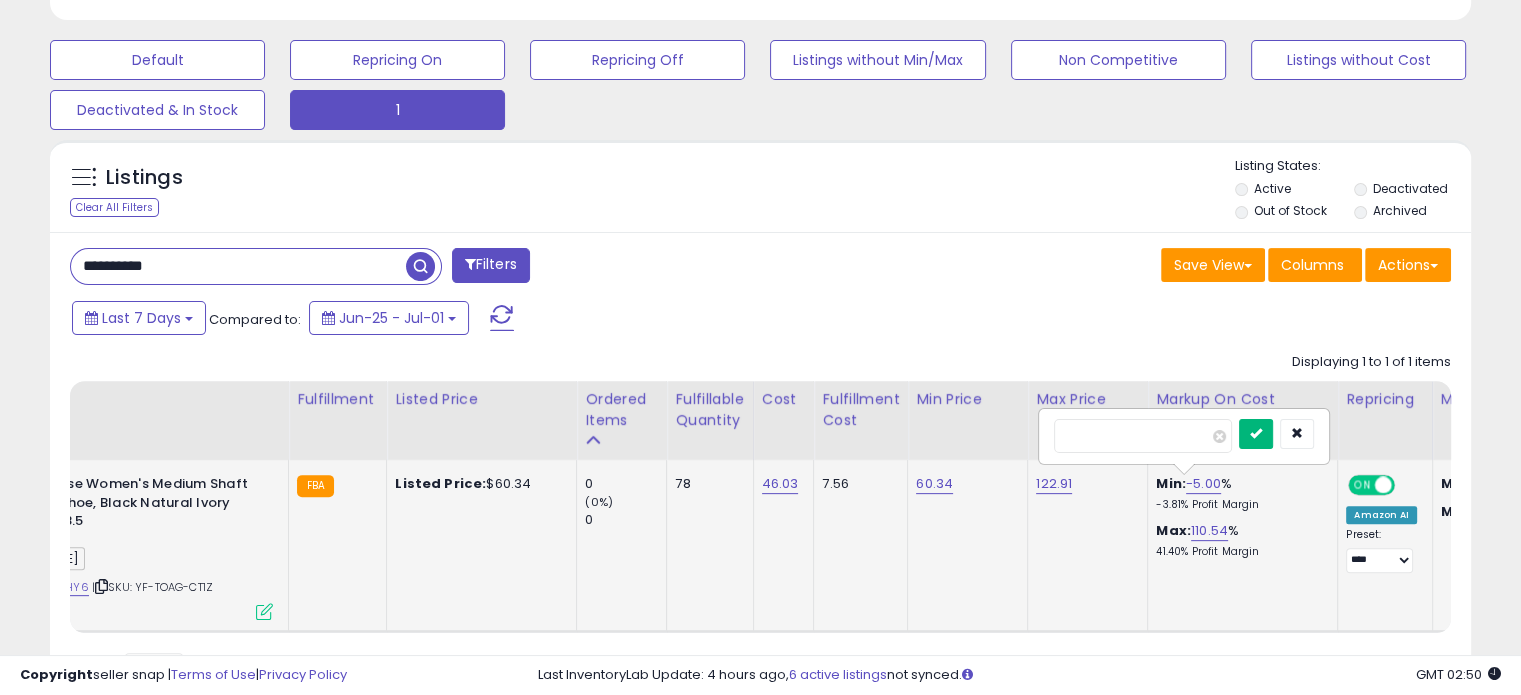 click at bounding box center [1256, 433] 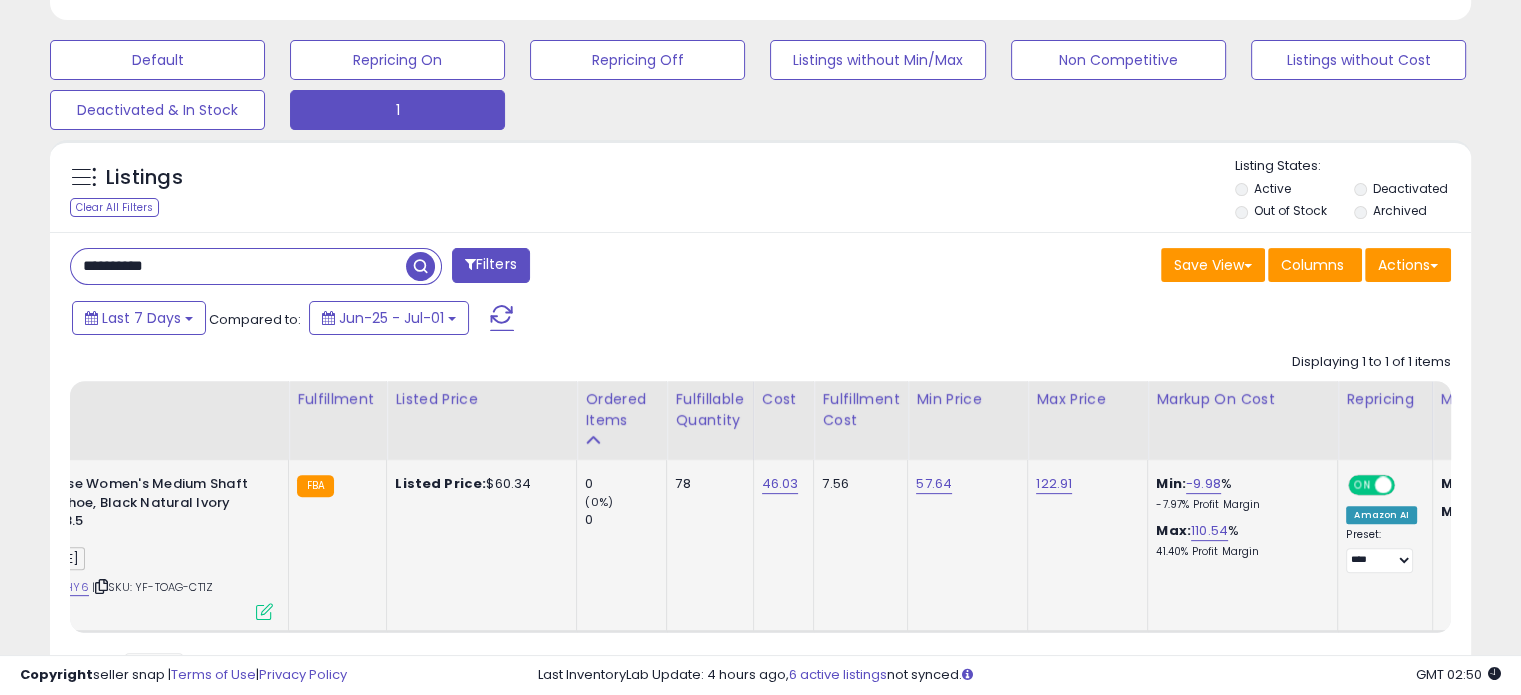 drag, startPoint x: 225, startPoint y: 266, endPoint x: 4, endPoint y: 216, distance: 226.58553 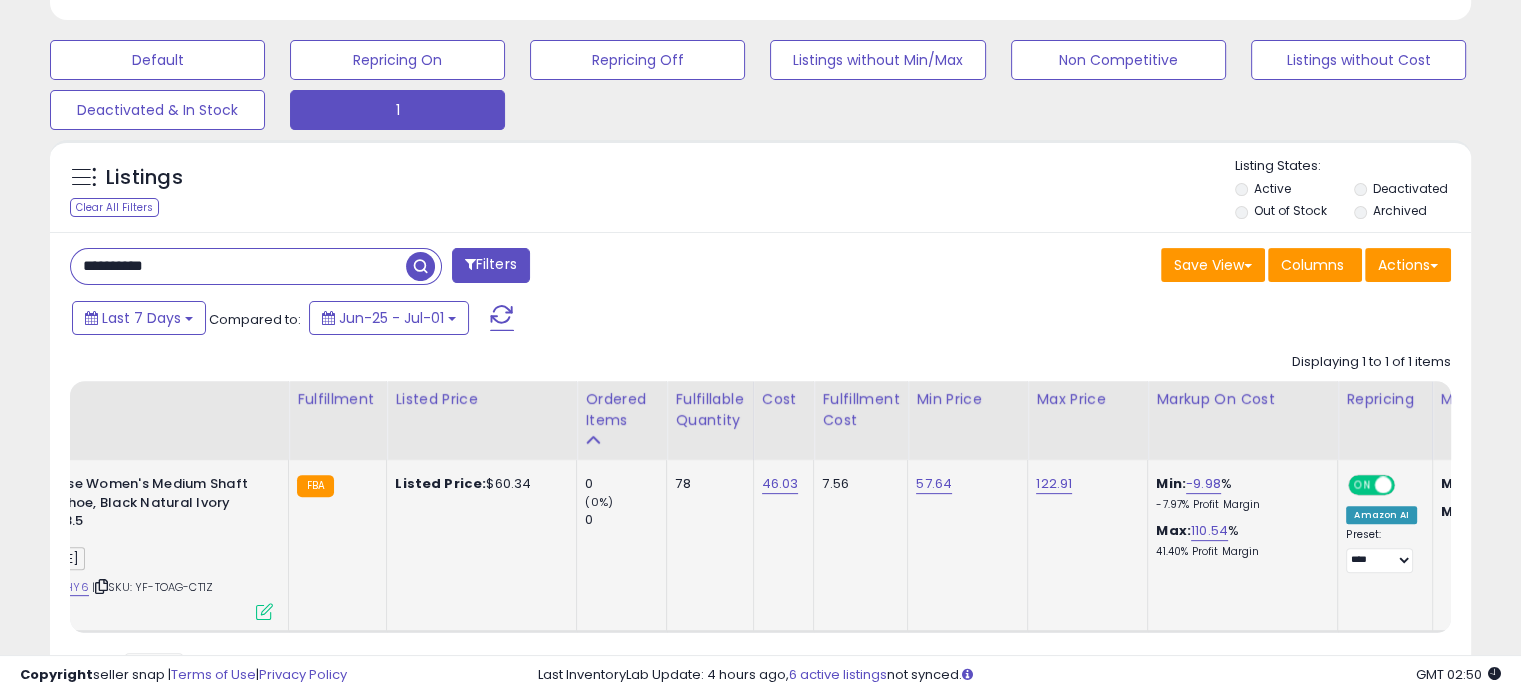 paste 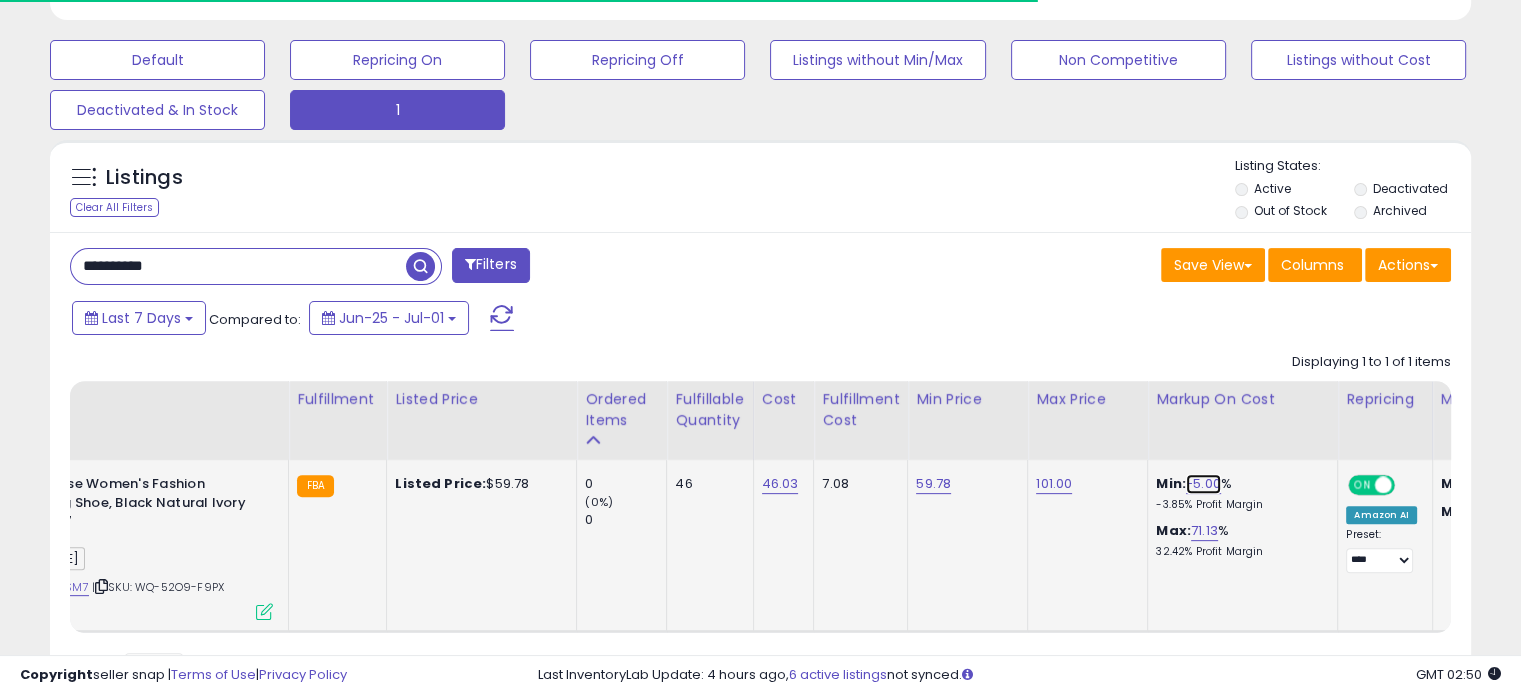 click on "-5.00" at bounding box center (1203, 484) 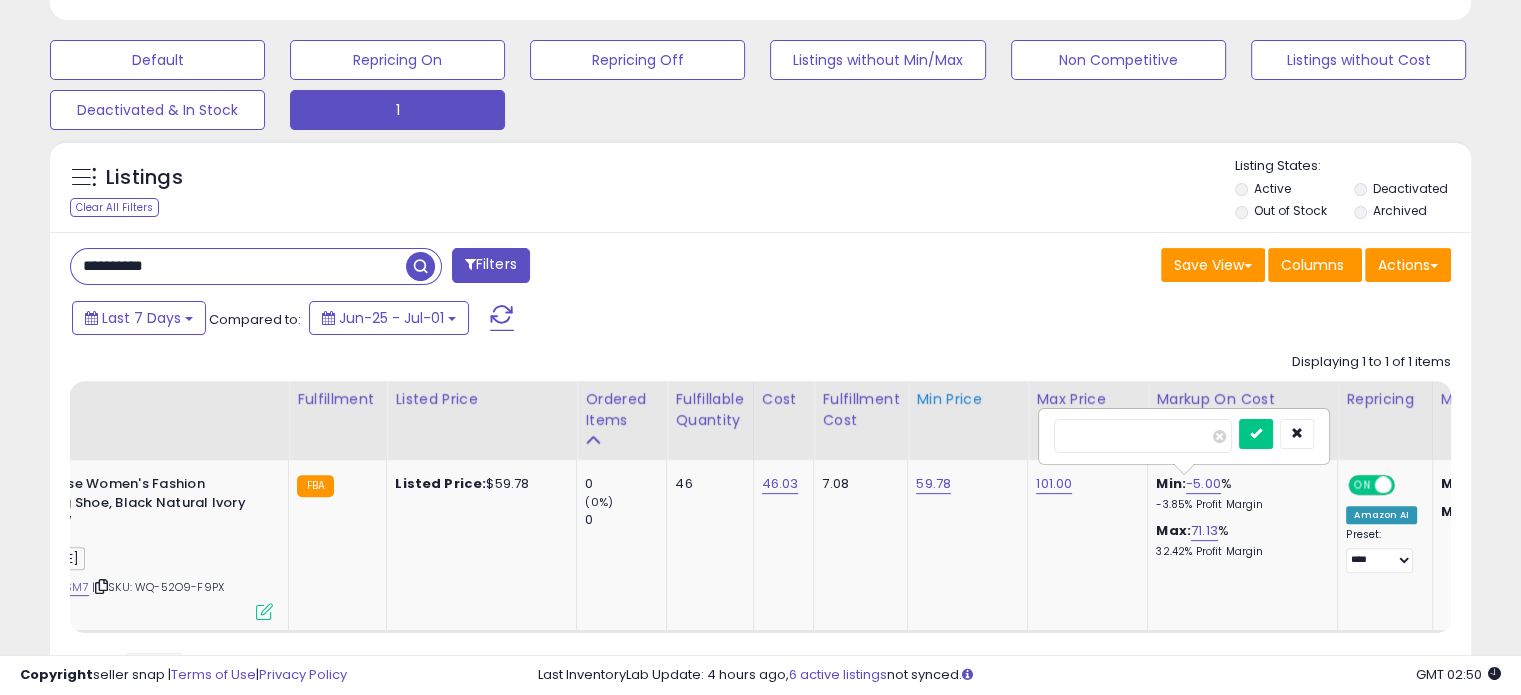 drag, startPoint x: 1144, startPoint y: 423, endPoint x: 943, endPoint y: 410, distance: 201.41995 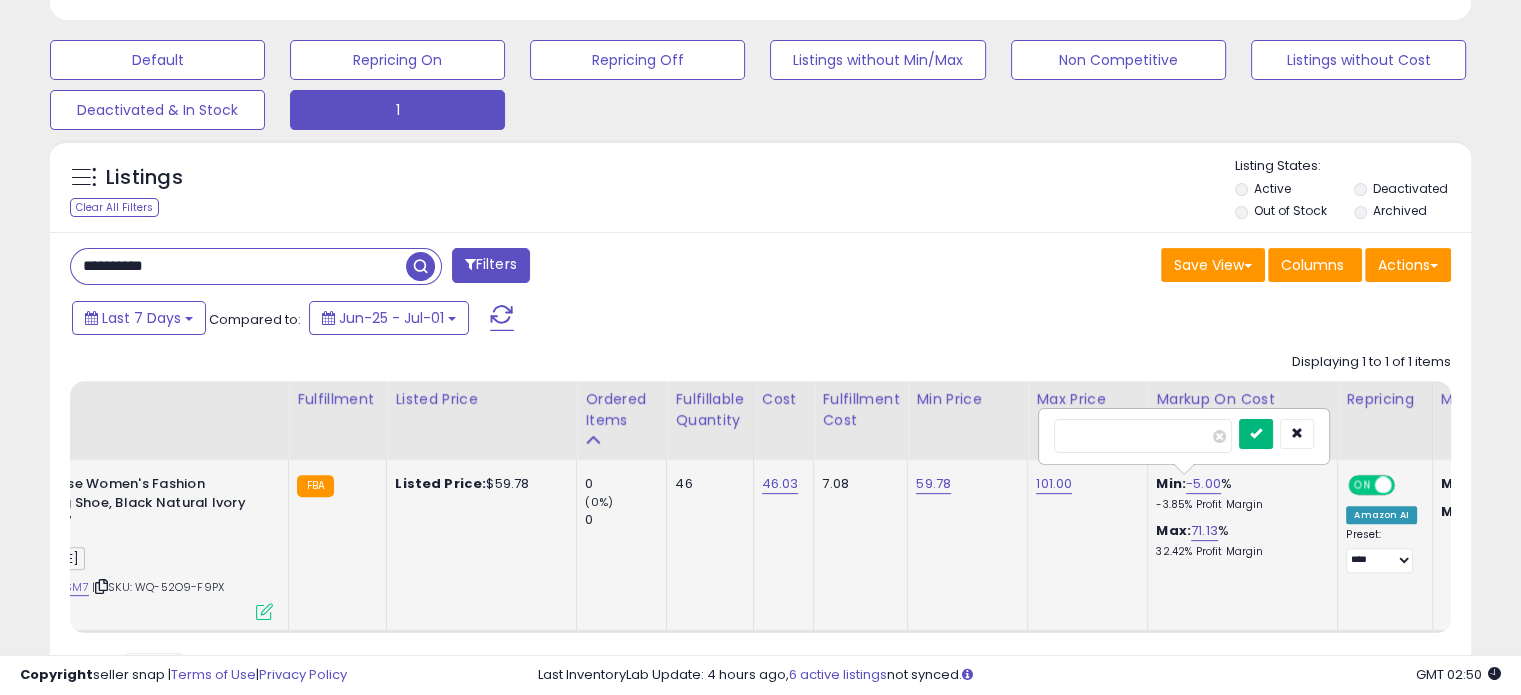 type on "***" 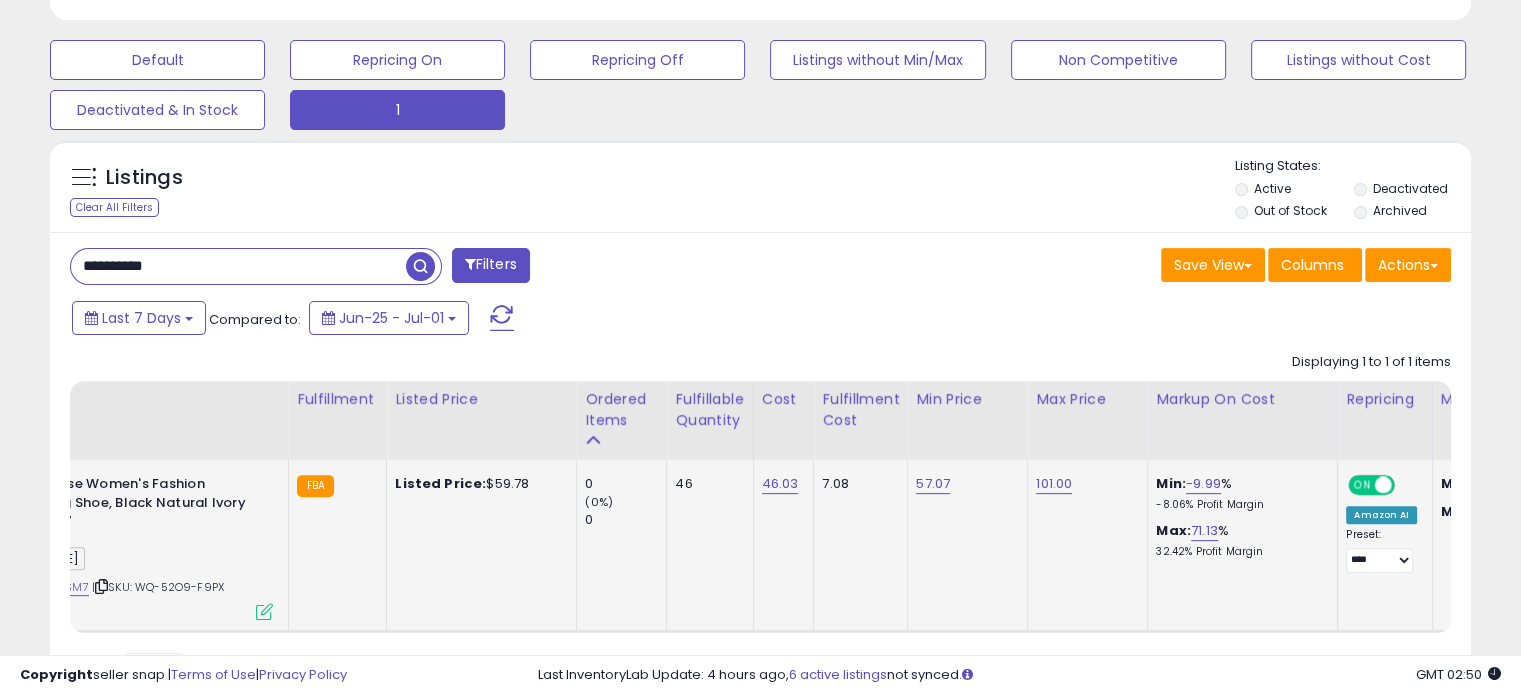 drag, startPoint x: 179, startPoint y: 254, endPoint x: 15, endPoint y: 216, distance: 168.34488 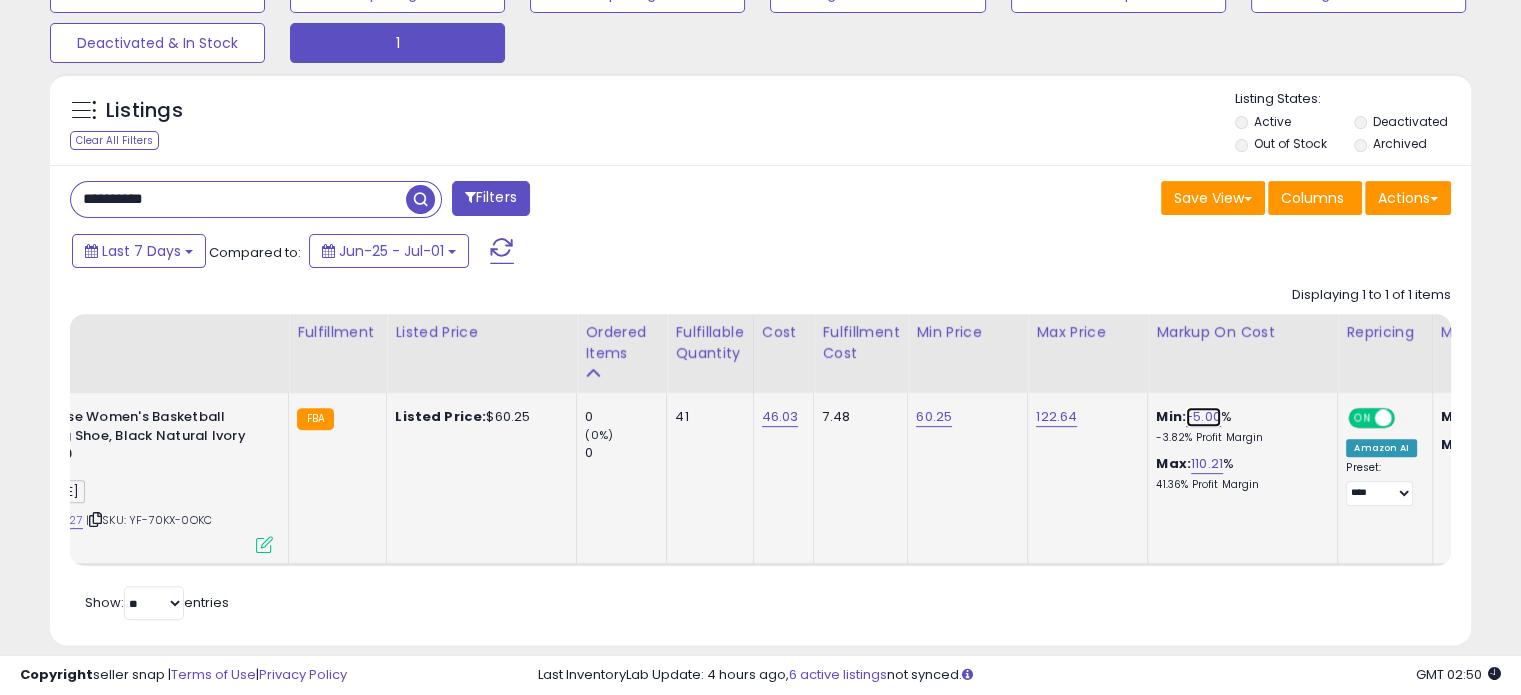 click on "-5.00" at bounding box center (1203, 417) 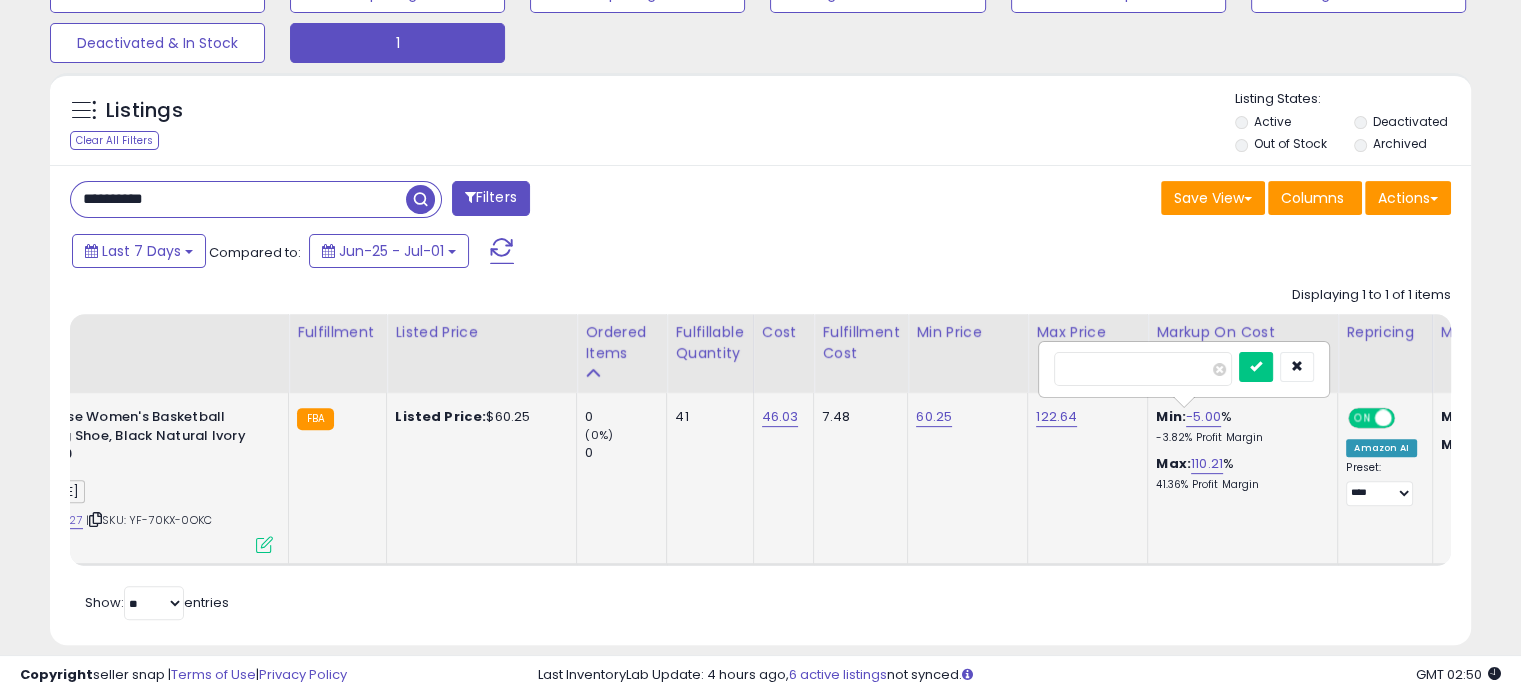 drag, startPoint x: 1095, startPoint y: 365, endPoint x: 1108, endPoint y: 369, distance: 13.601471 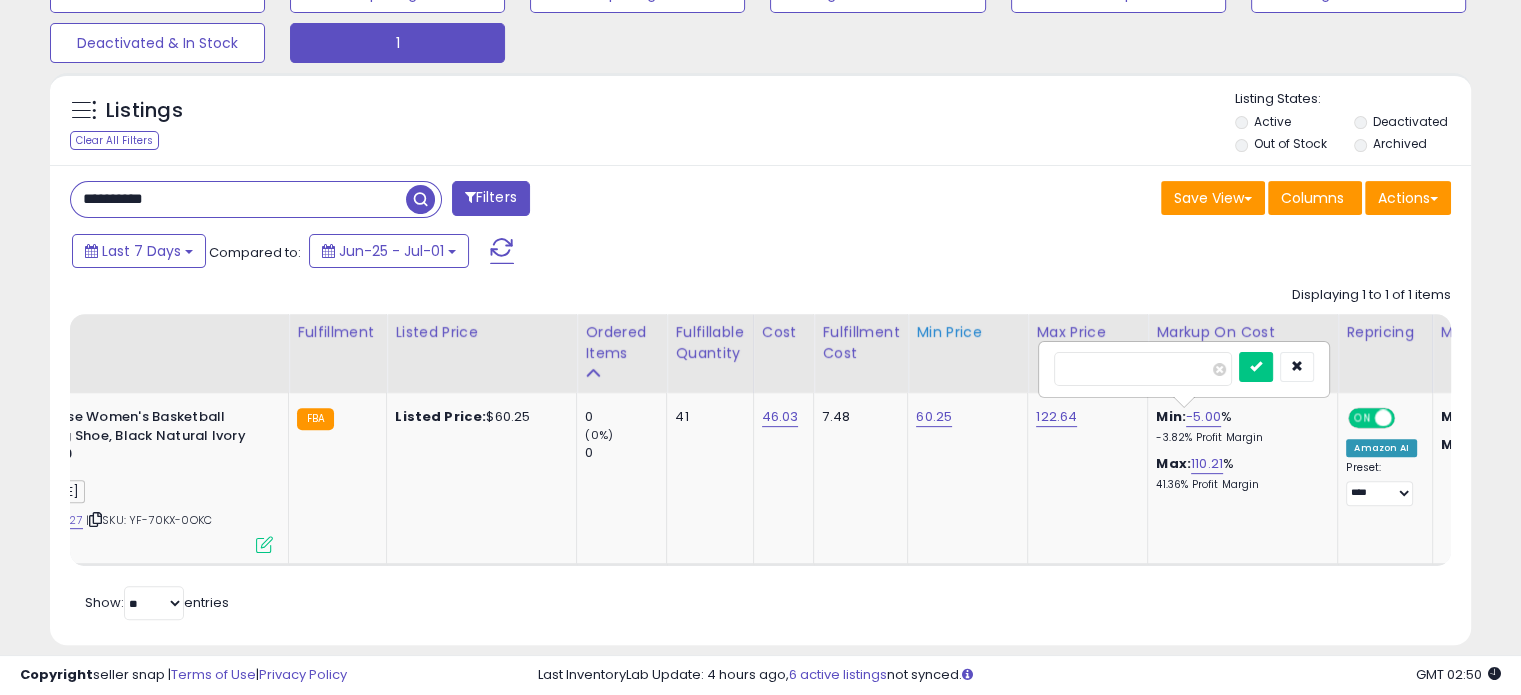 drag, startPoint x: 1111, startPoint y: 367, endPoint x: 978, endPoint y: 351, distance: 133.95895 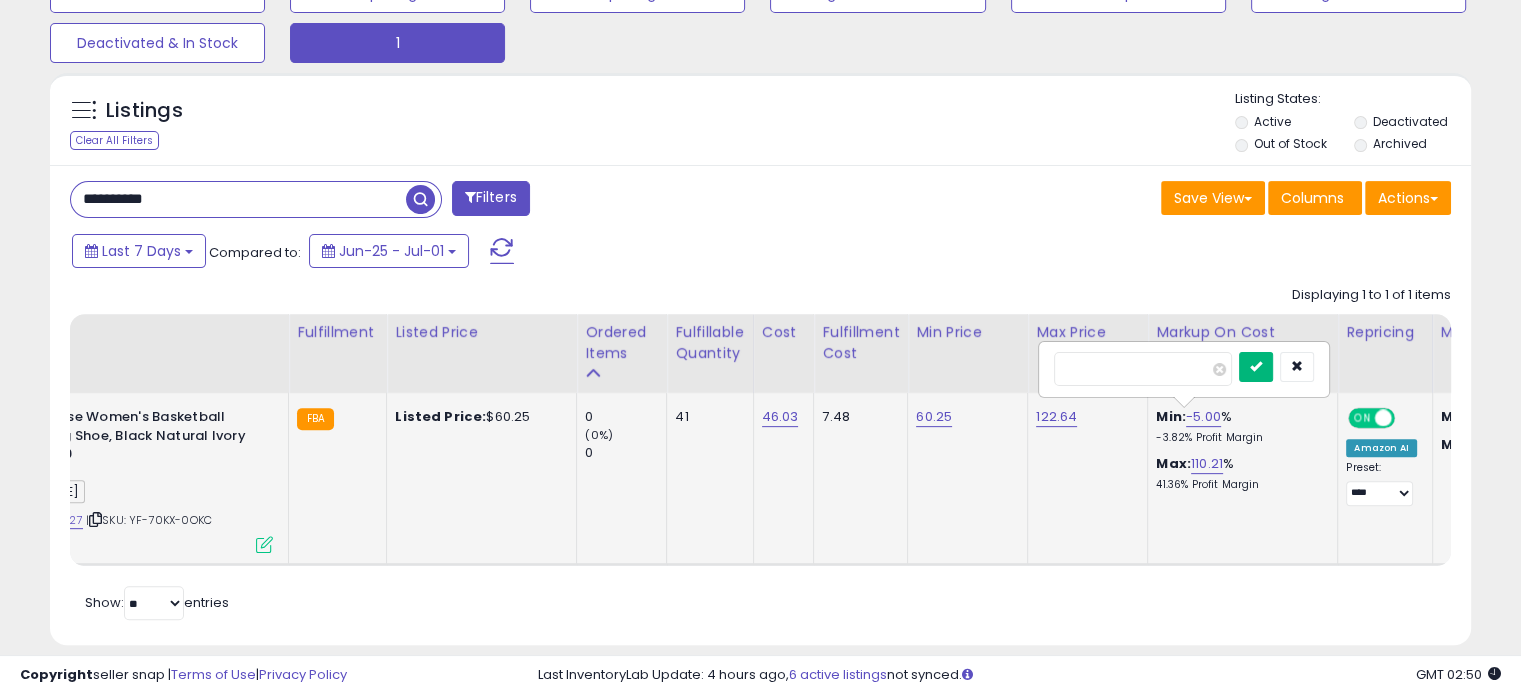 type on "***" 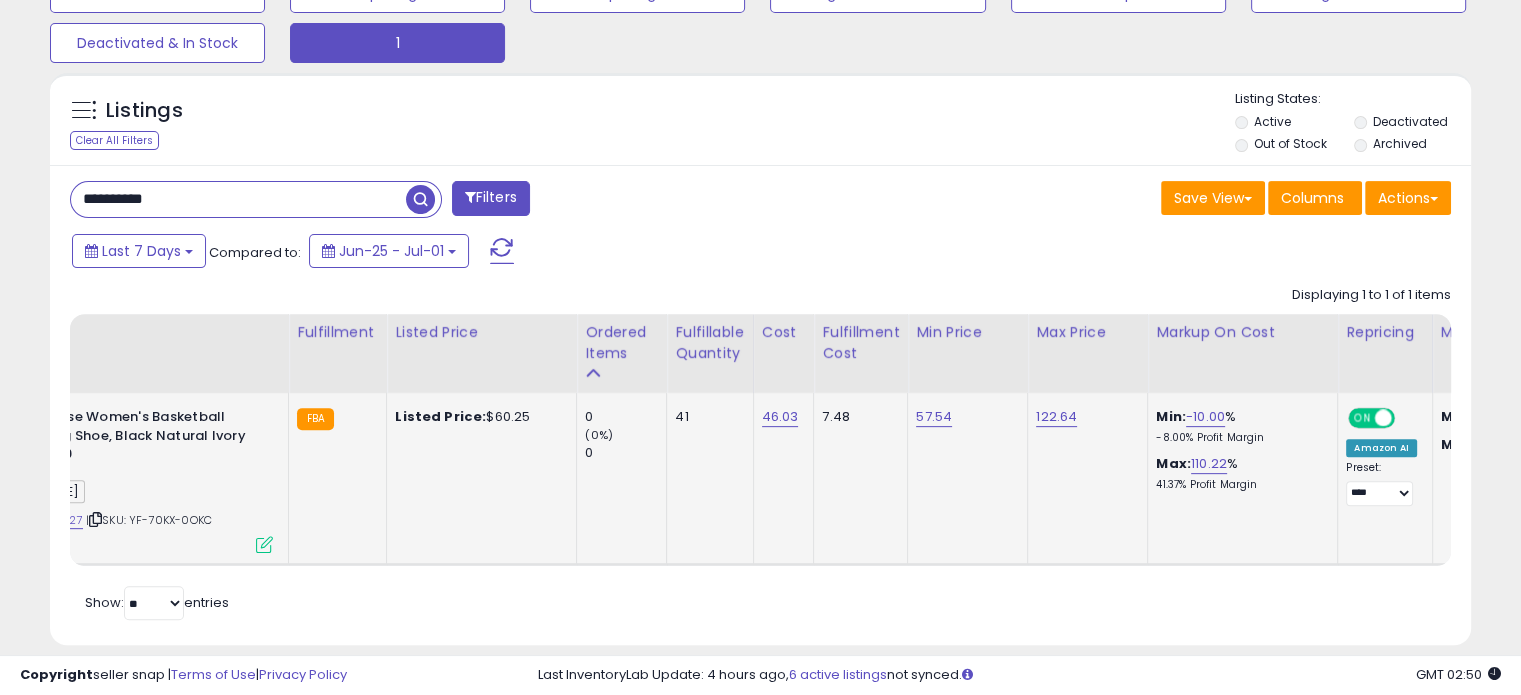 drag, startPoint x: 224, startPoint y: 188, endPoint x: 2, endPoint y: 140, distance: 227.12991 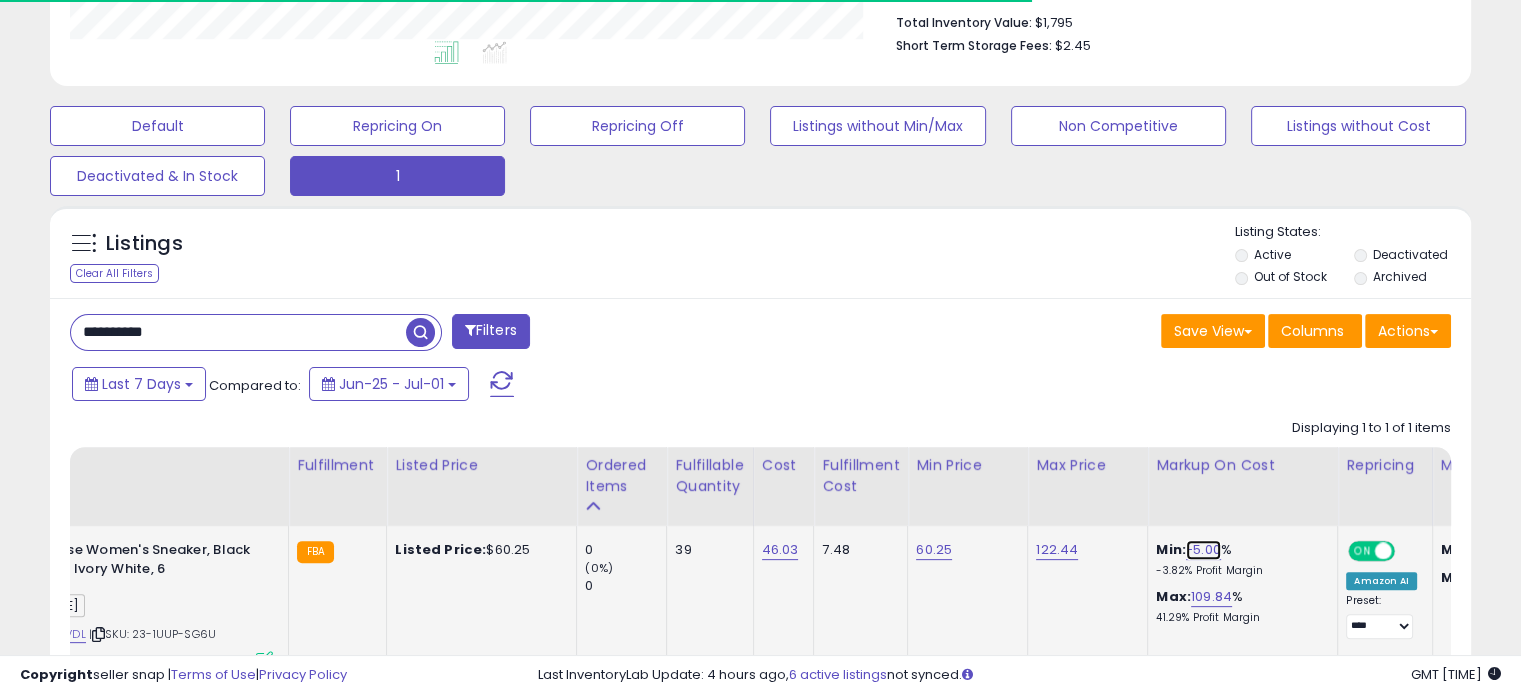 click on "-5.00" at bounding box center (1203, 550) 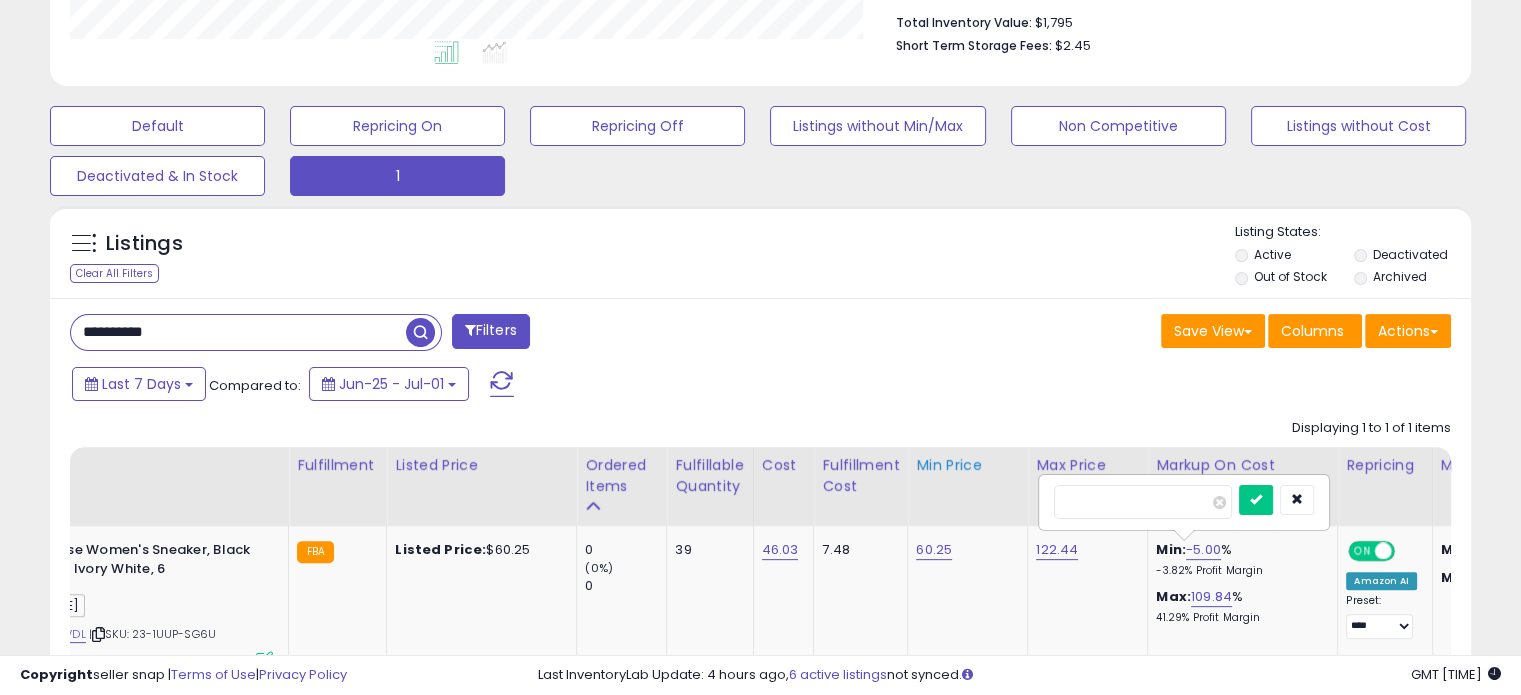 drag, startPoint x: 1160, startPoint y: 495, endPoint x: 997, endPoint y: 477, distance: 163.99086 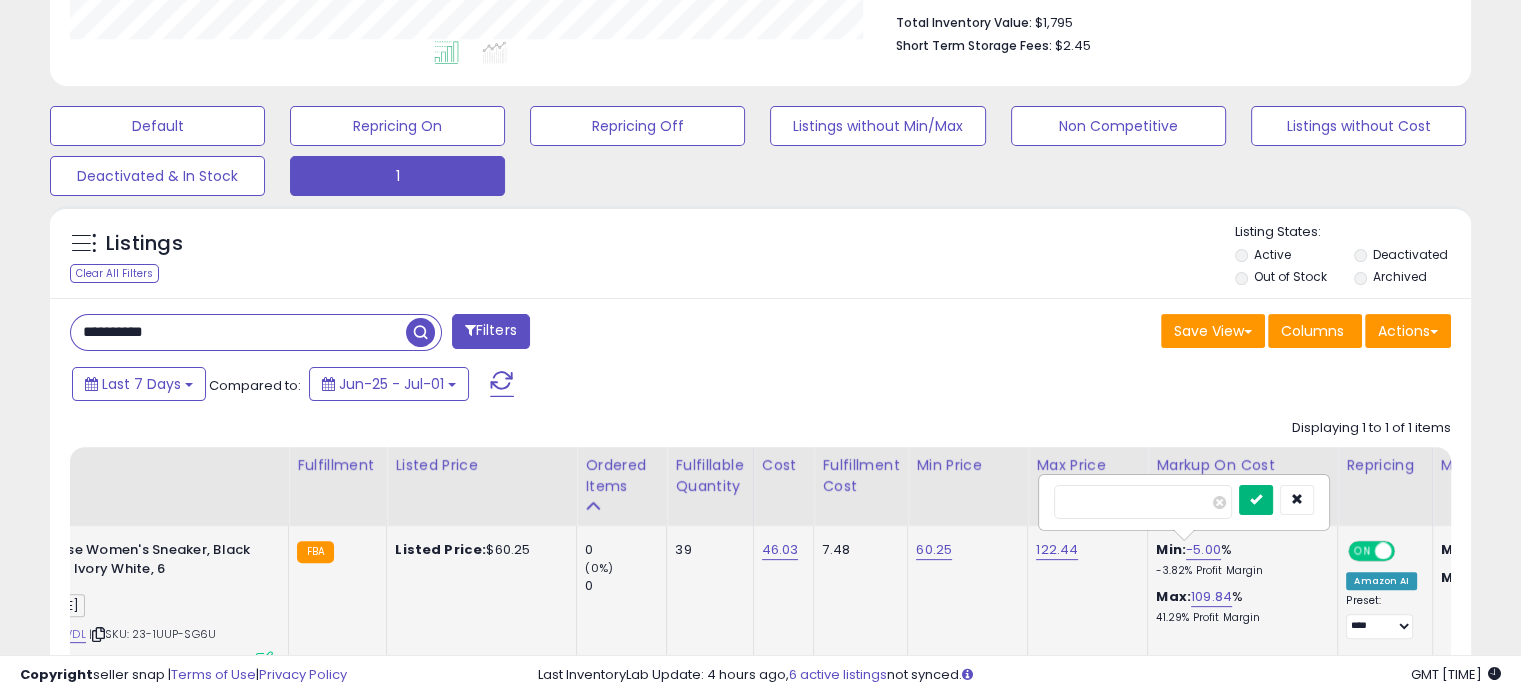 type on "***" 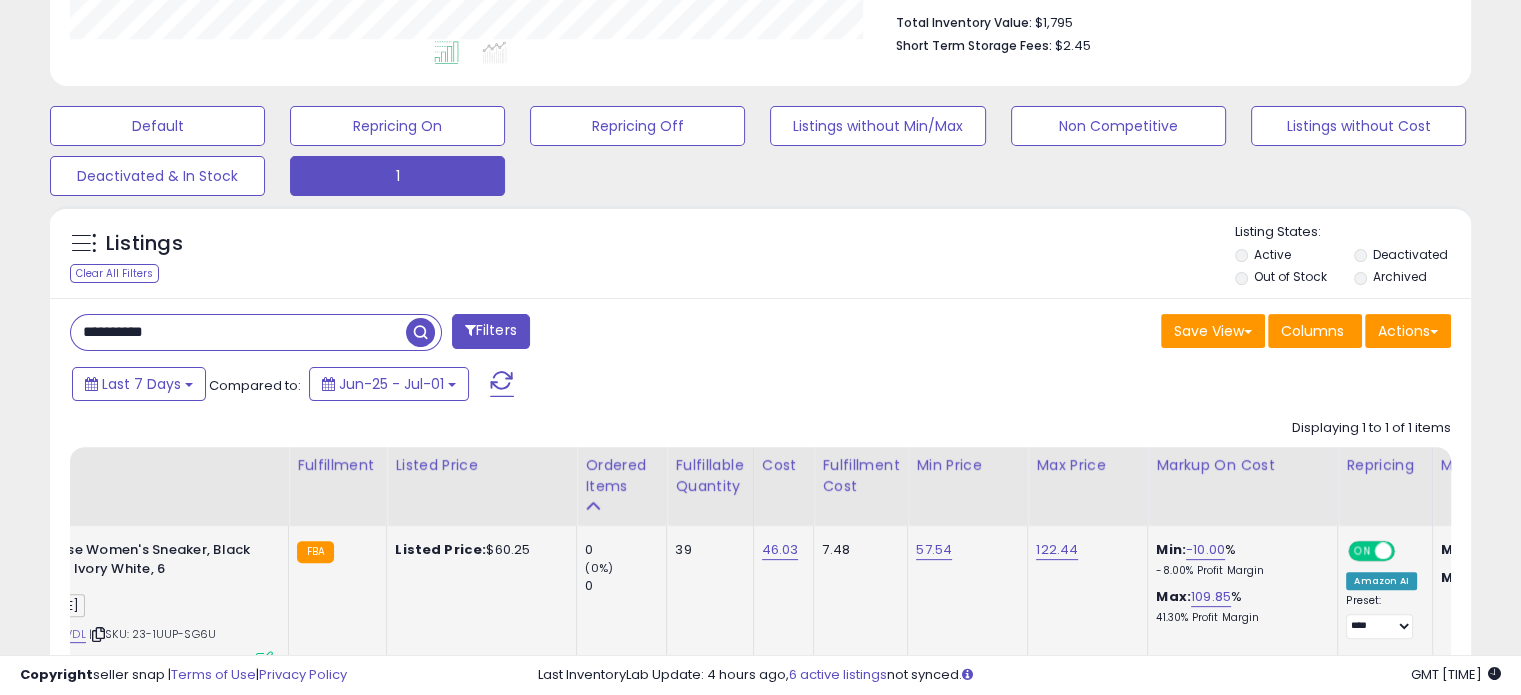 drag, startPoint x: 192, startPoint y: 326, endPoint x: 130, endPoint y: 327, distance: 62.008064 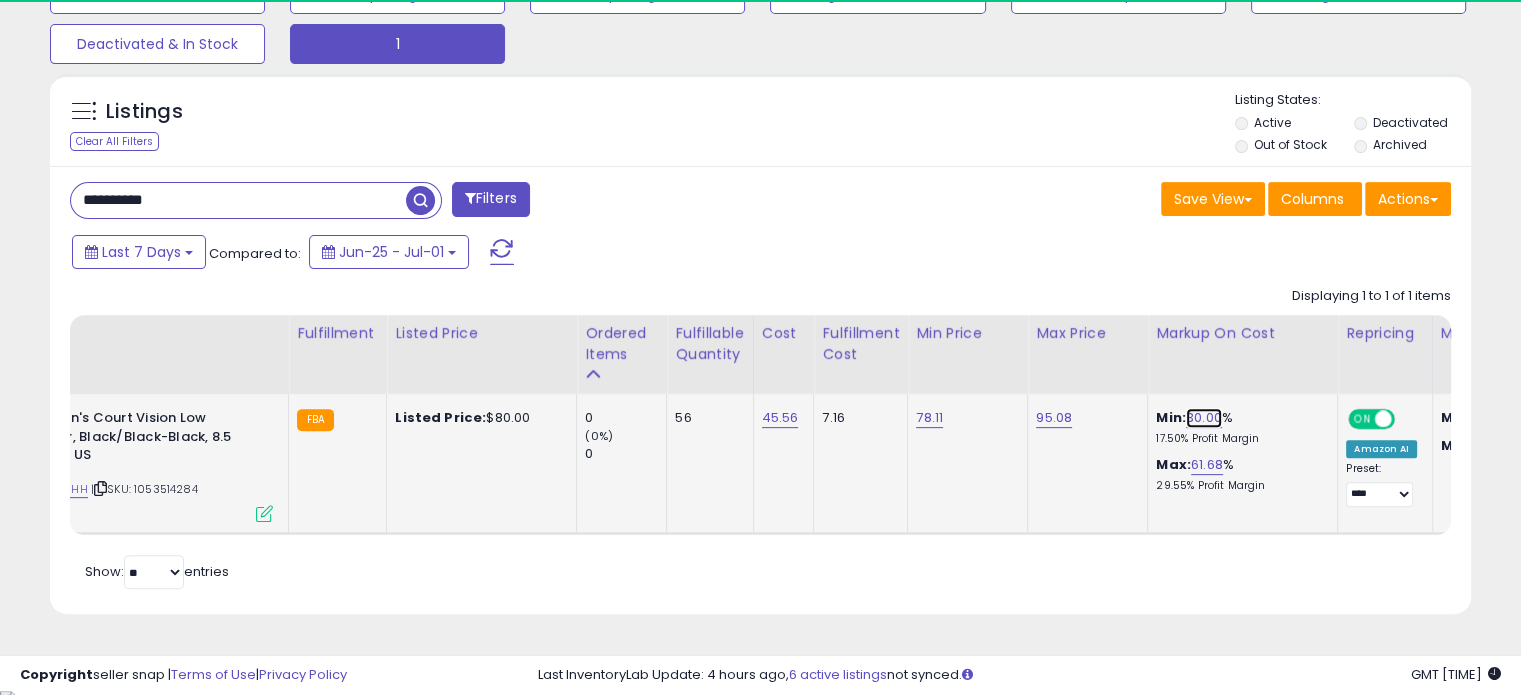 click on "30.00" at bounding box center [1204, 418] 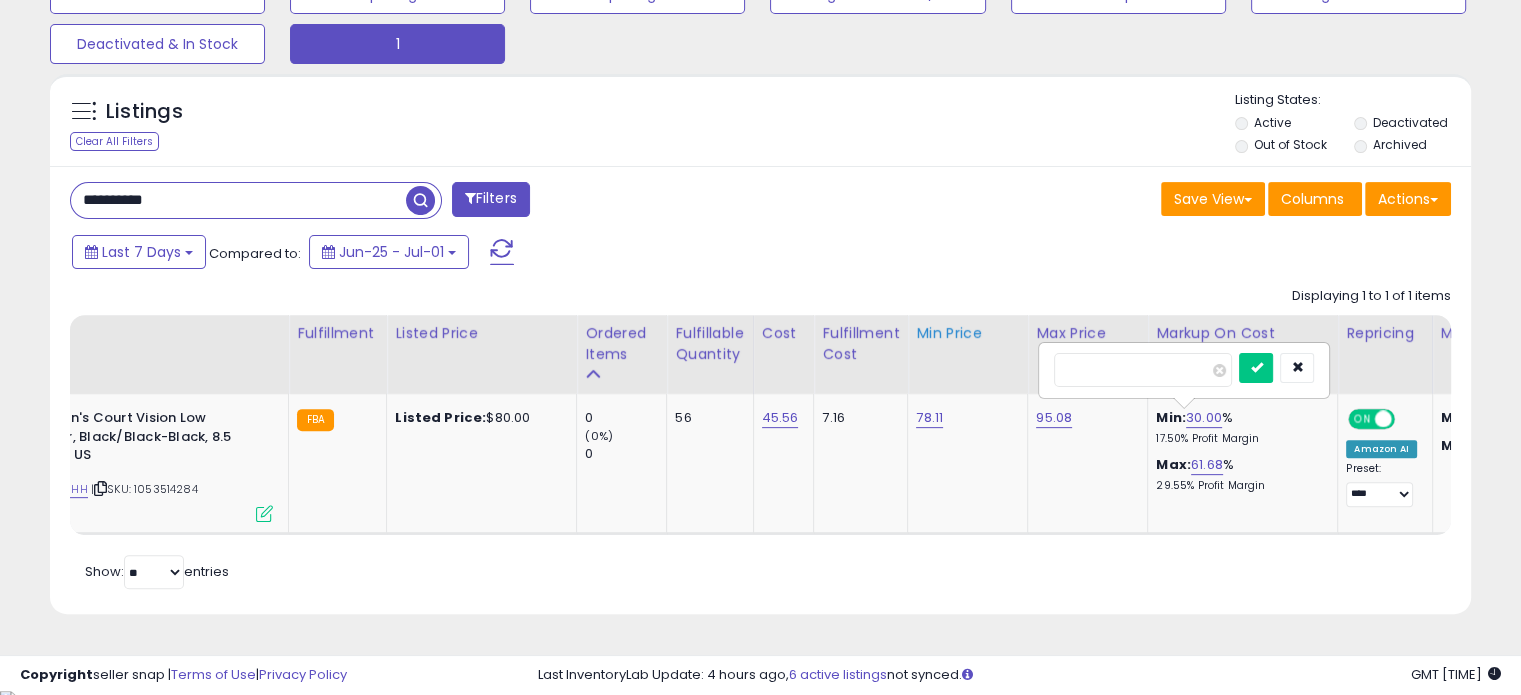 drag, startPoint x: 1154, startPoint y: 379, endPoint x: 980, endPoint y: 349, distance: 176.56726 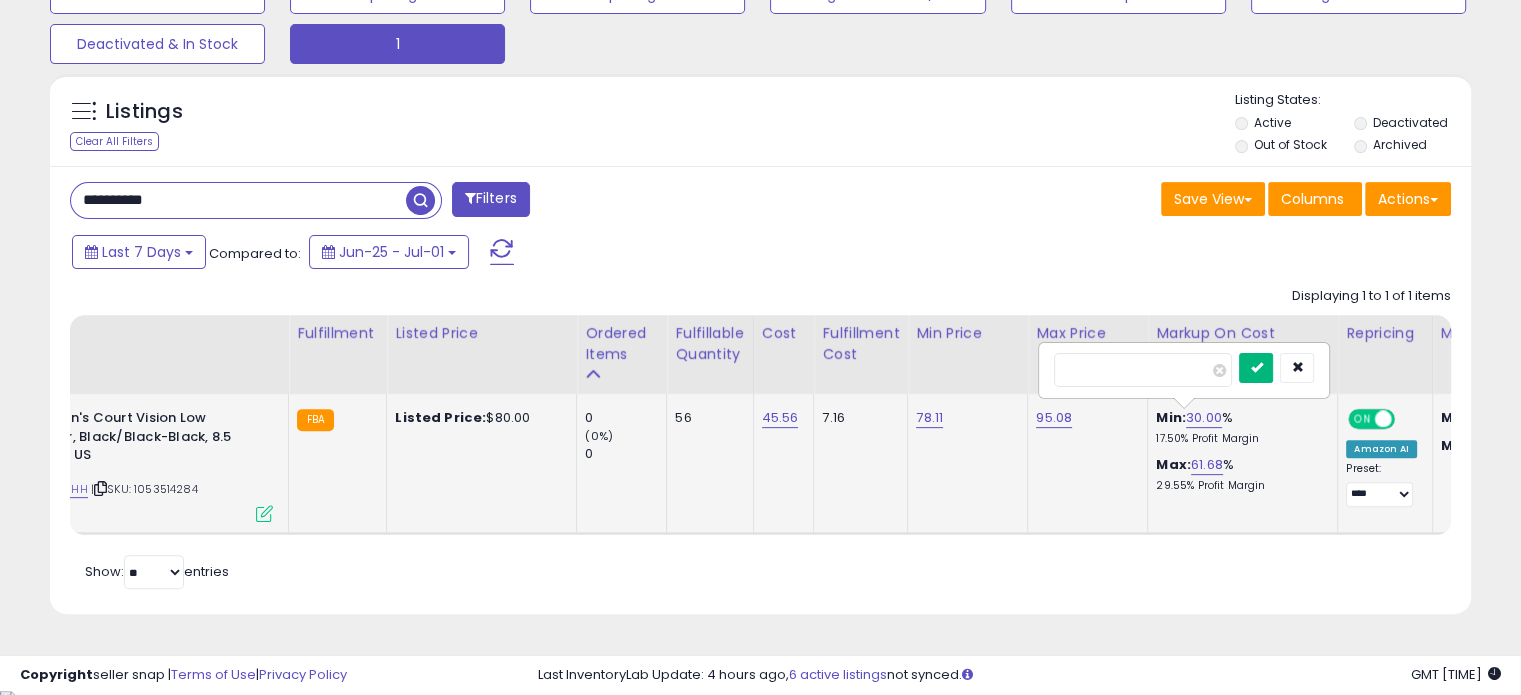 type on "**" 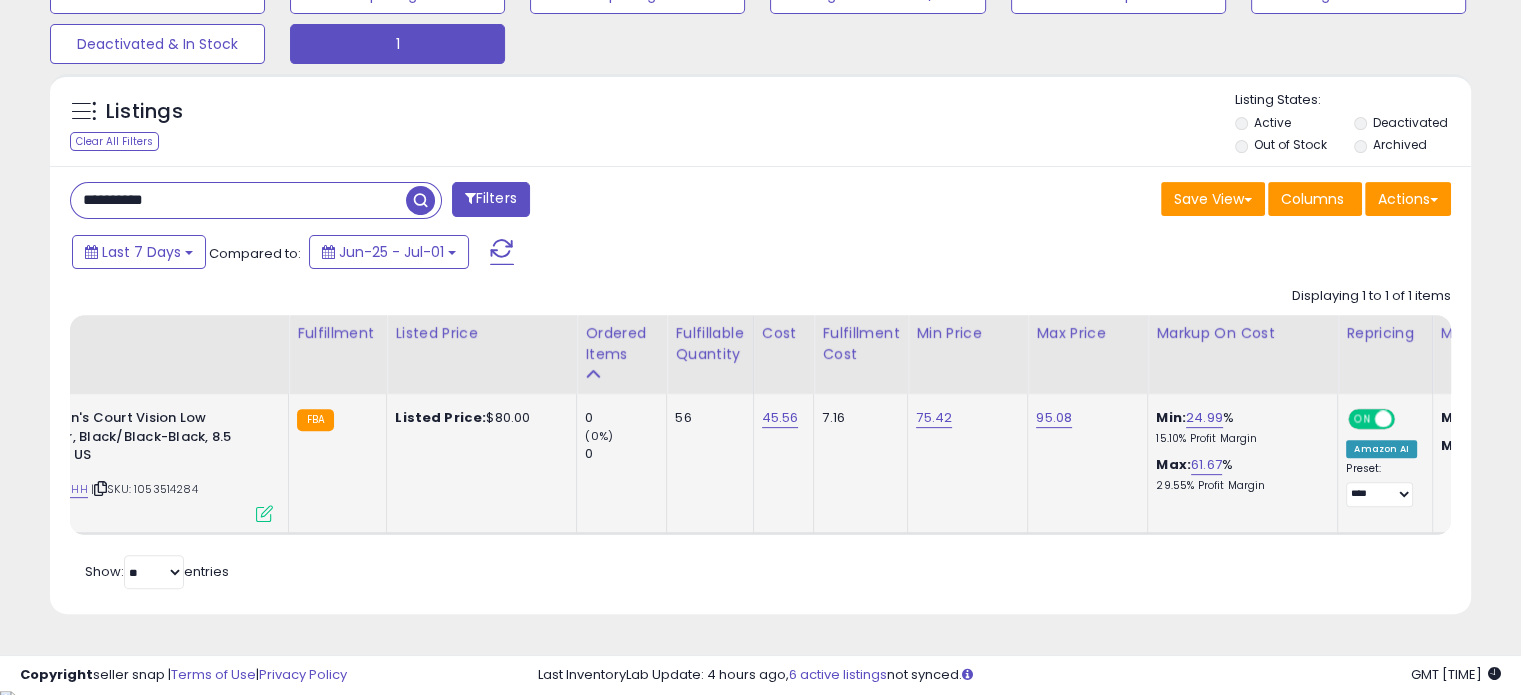 drag, startPoint x: 127, startPoint y: 175, endPoint x: 0, endPoint y: 147, distance: 130.04999 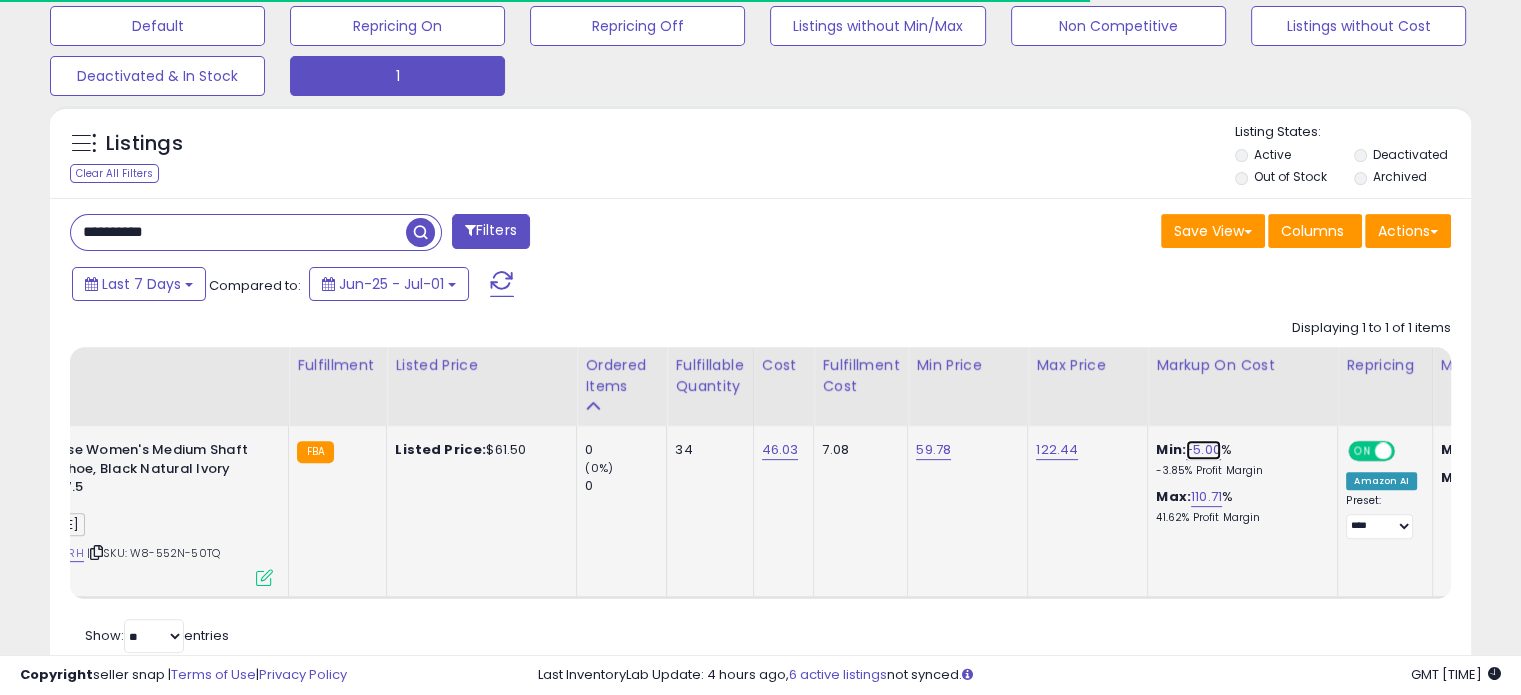 click on "-5.00" at bounding box center [1203, 450] 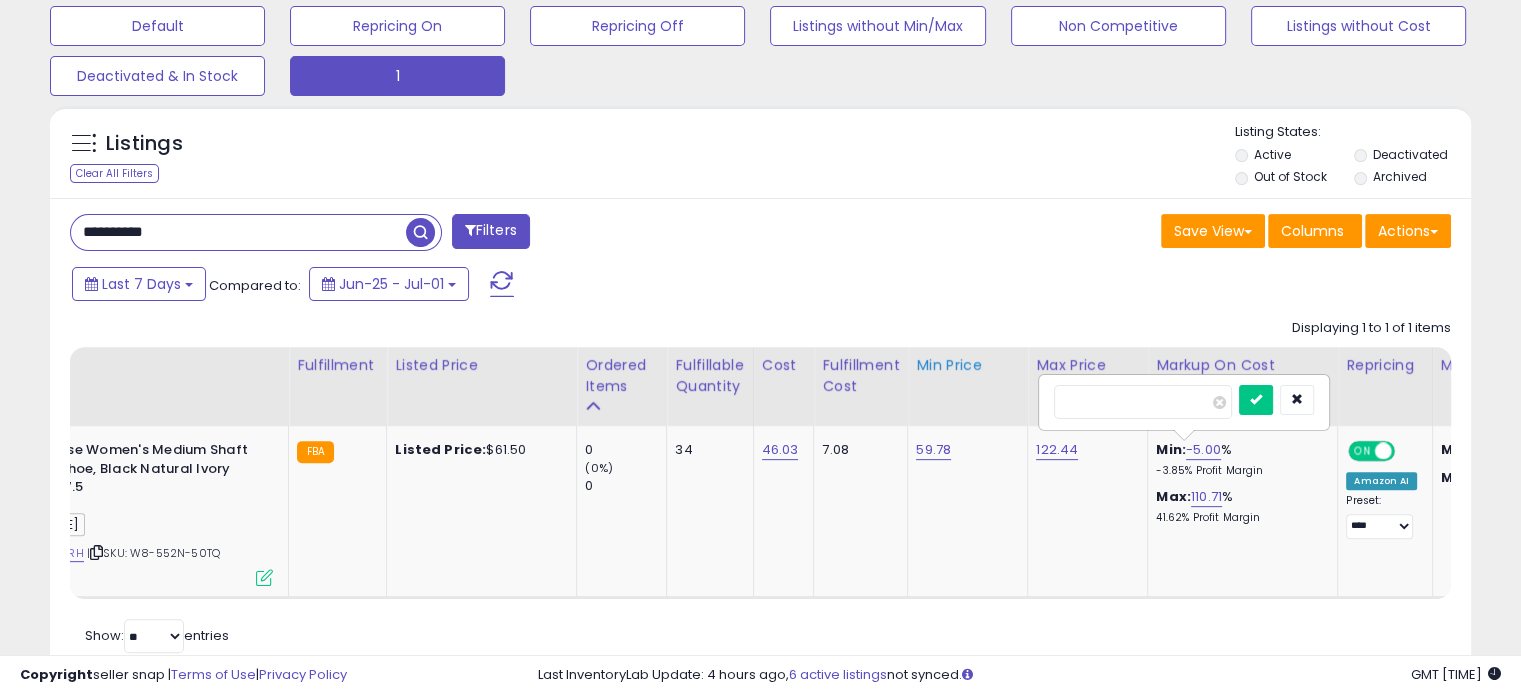 drag, startPoint x: 1157, startPoint y: 383, endPoint x: 944, endPoint y: 362, distance: 214.03271 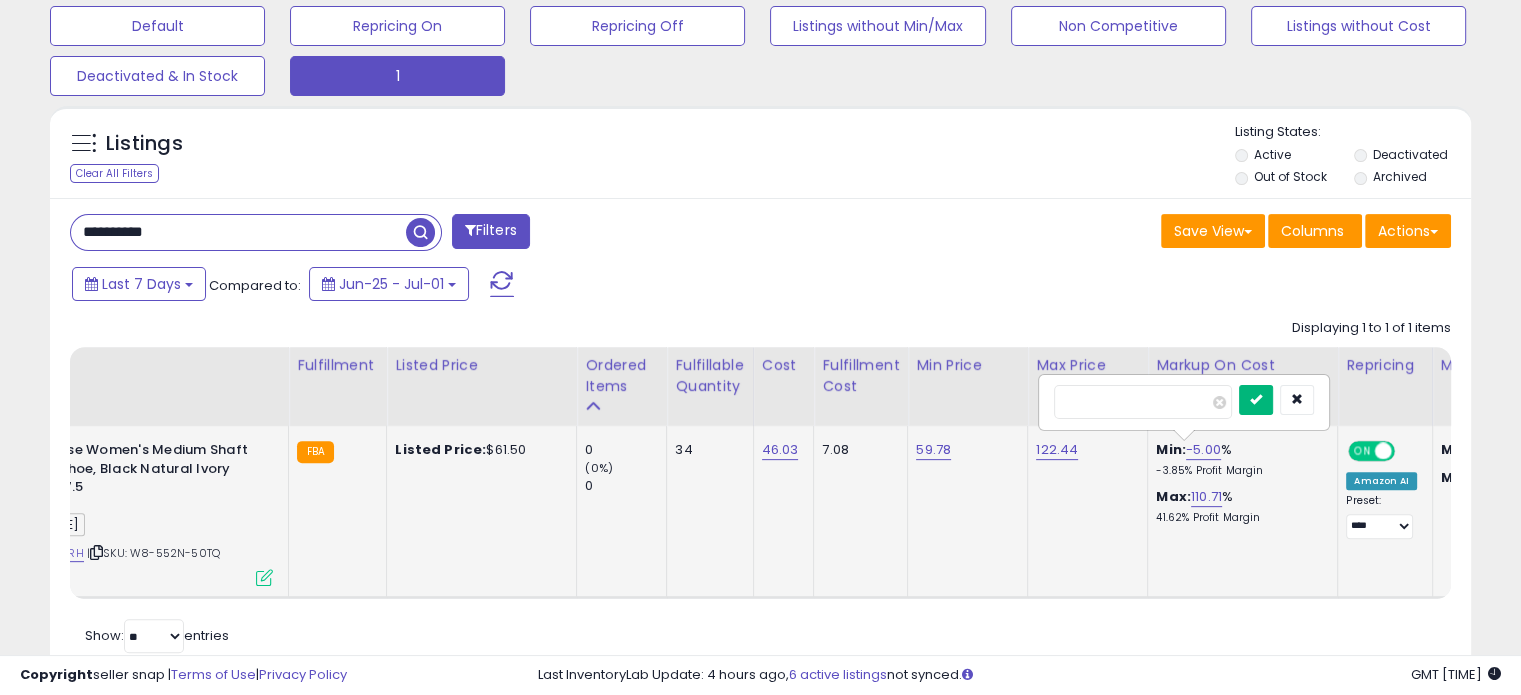 type on "***" 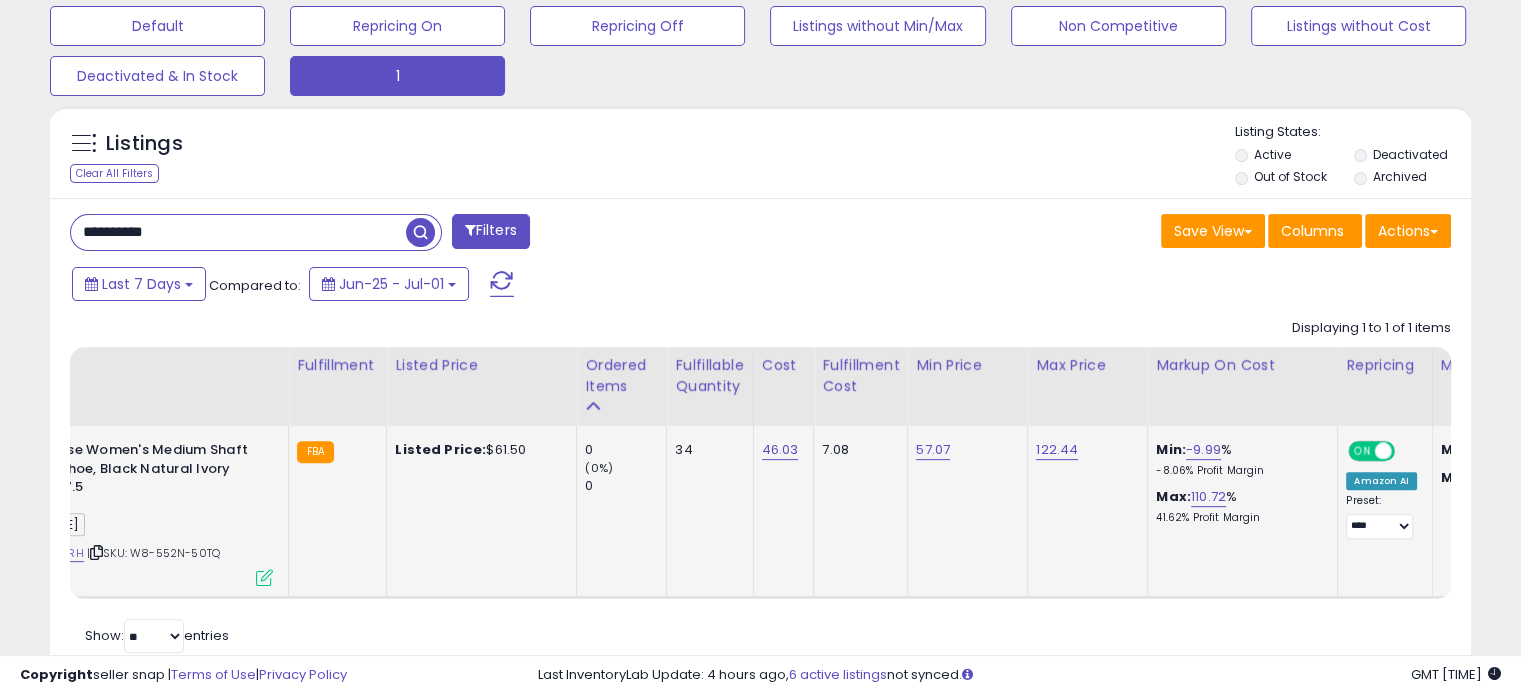 drag, startPoint x: 212, startPoint y: 233, endPoint x: 0, endPoint y: 191, distance: 216.12033 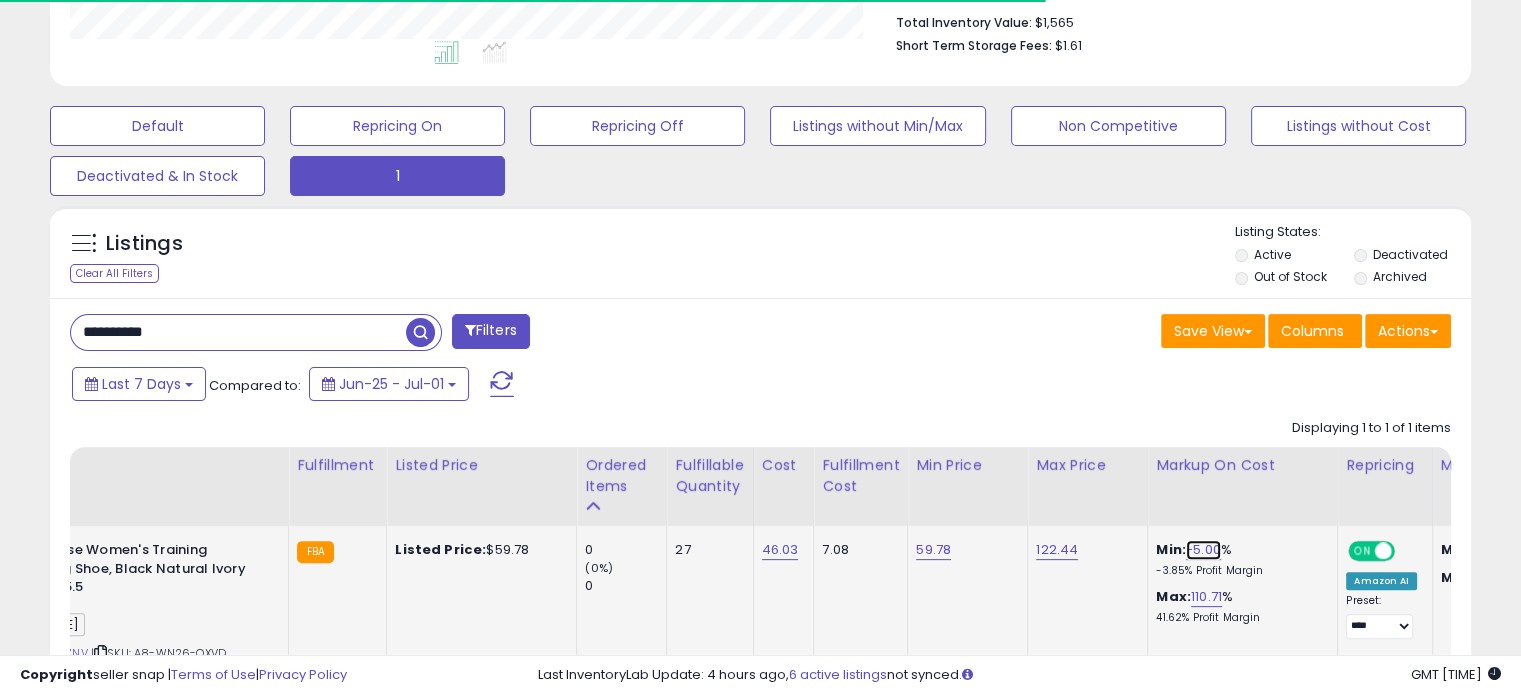 click on "-5.00" at bounding box center (1203, 550) 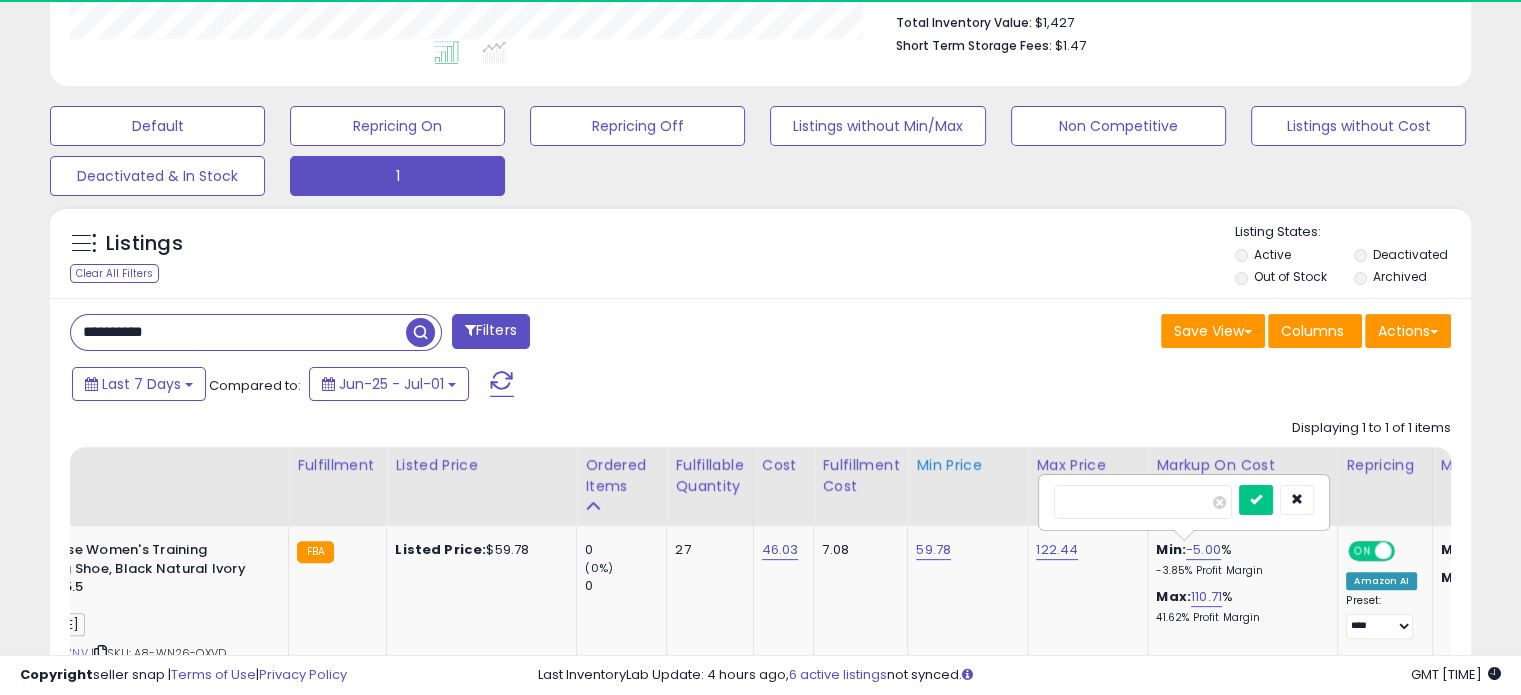 drag, startPoint x: 1076, startPoint y: 487, endPoint x: 991, endPoint y: 471, distance: 86.492775 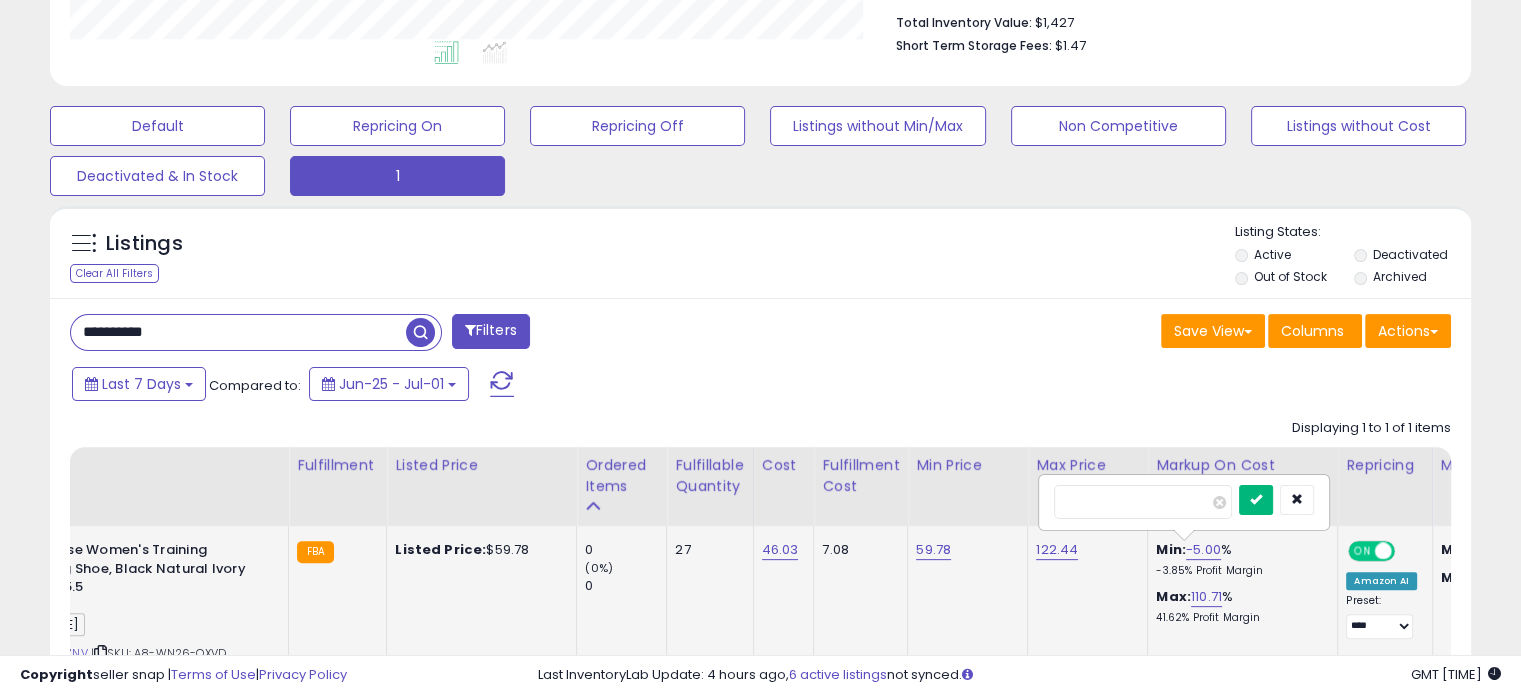 type on "***" 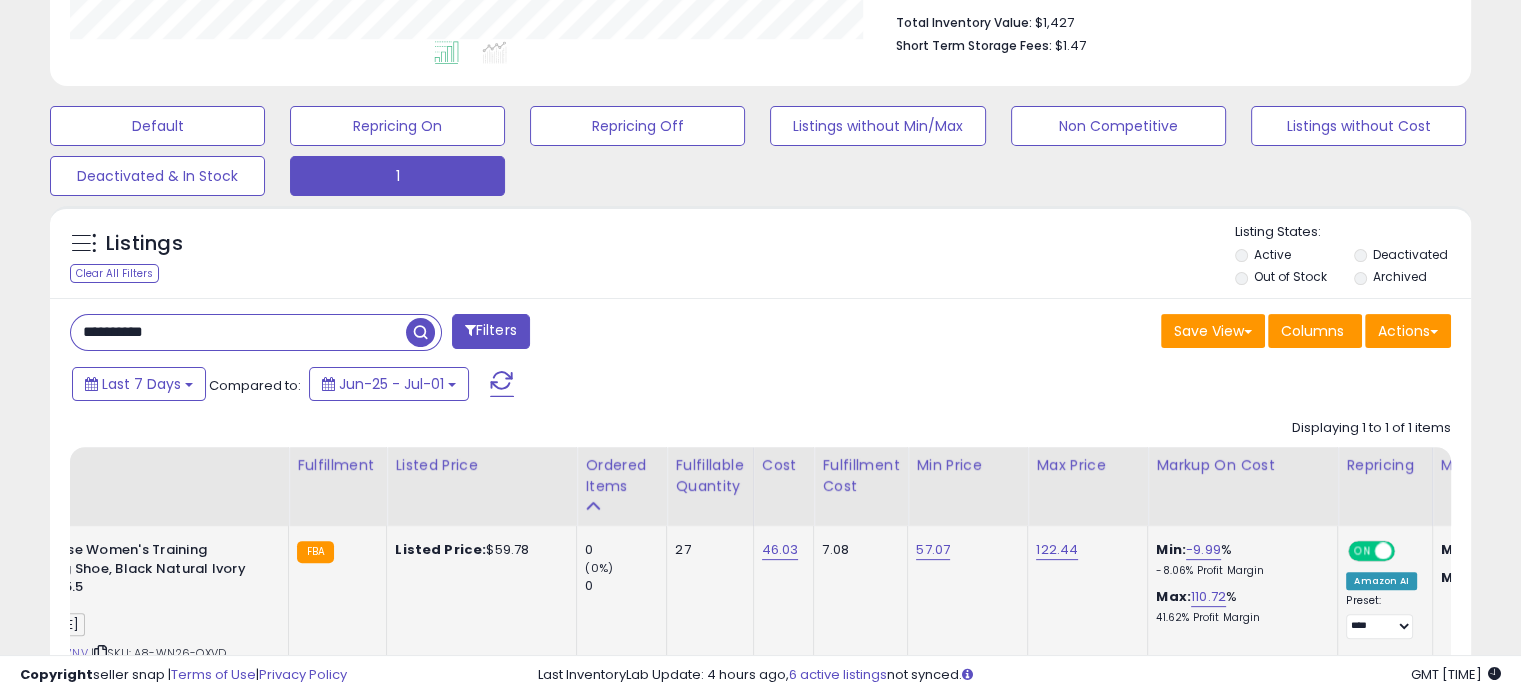drag, startPoint x: 189, startPoint y: 326, endPoint x: 74, endPoint y: 303, distance: 117.27745 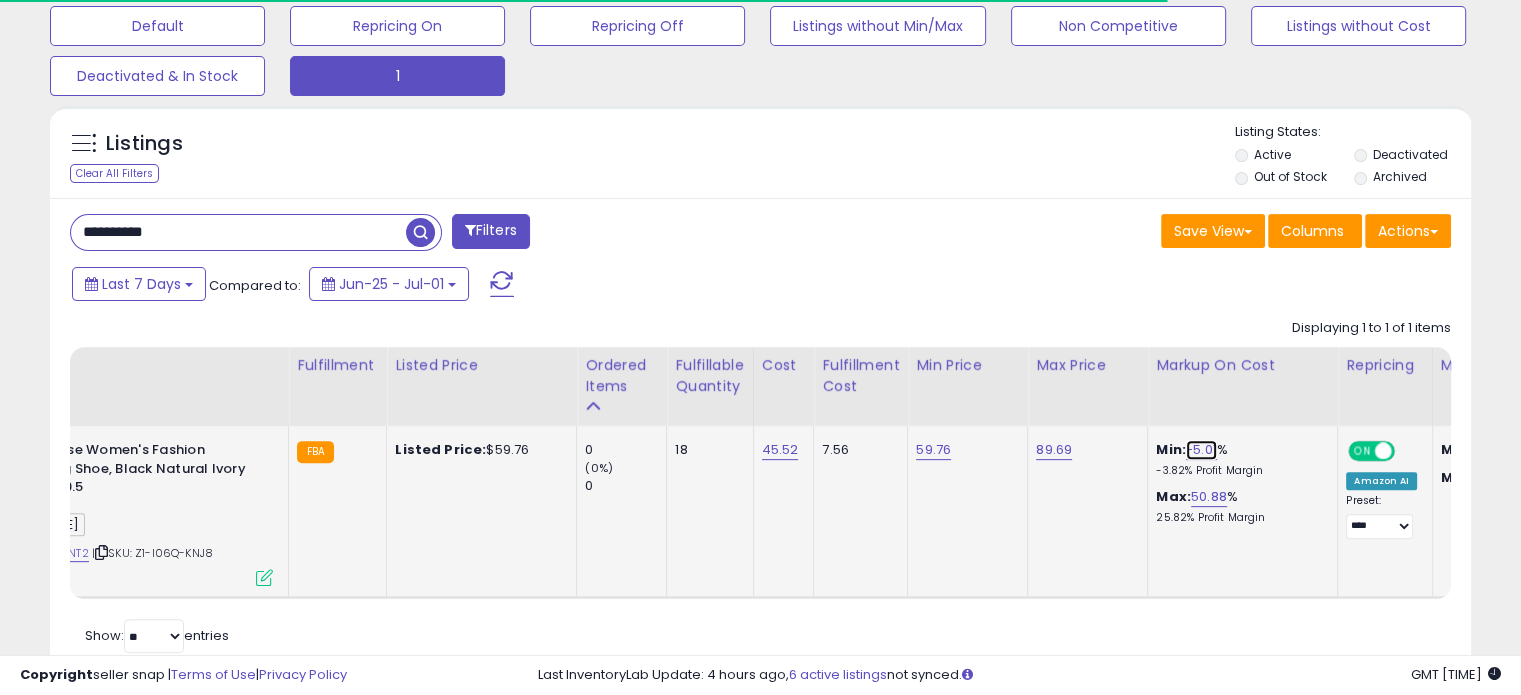 click on "-5.01" at bounding box center (1201, 450) 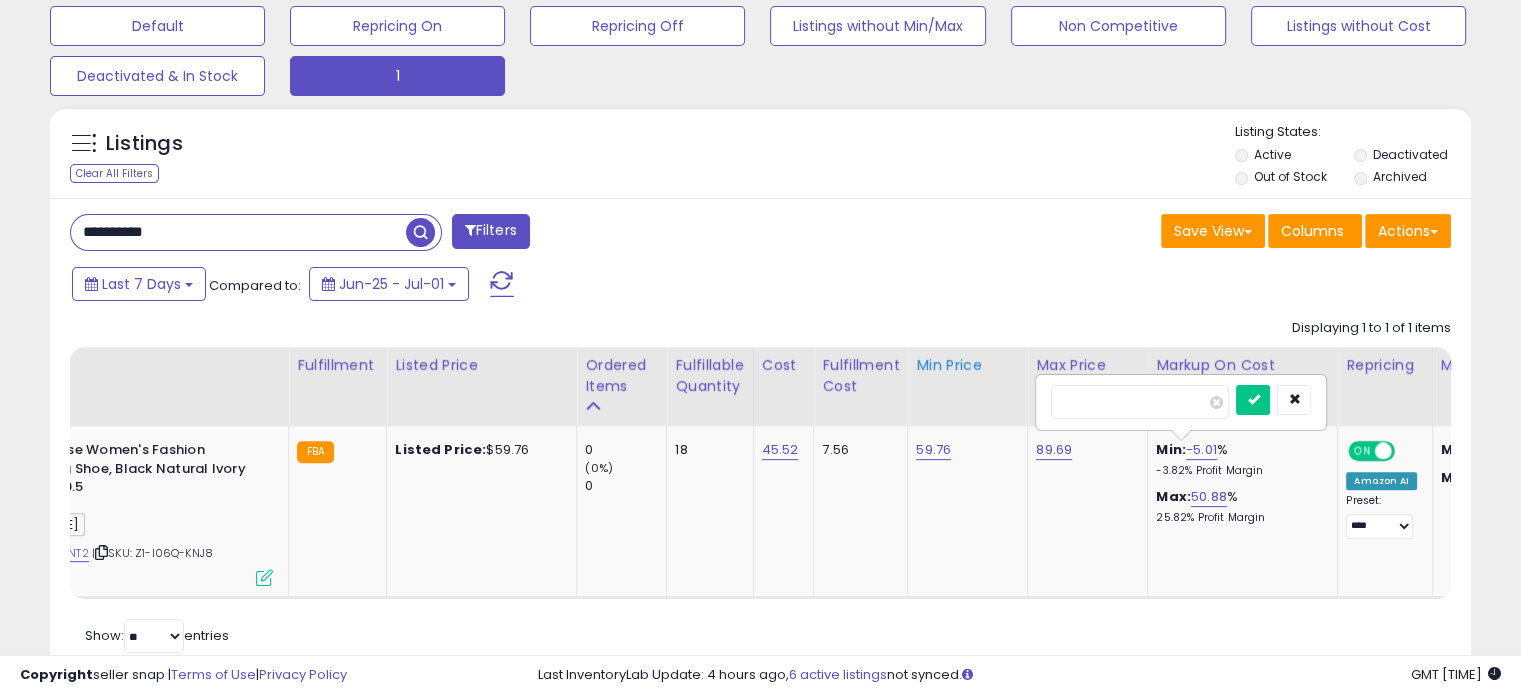 drag, startPoint x: 1128, startPoint y: 404, endPoint x: 980, endPoint y: 378, distance: 150.26643 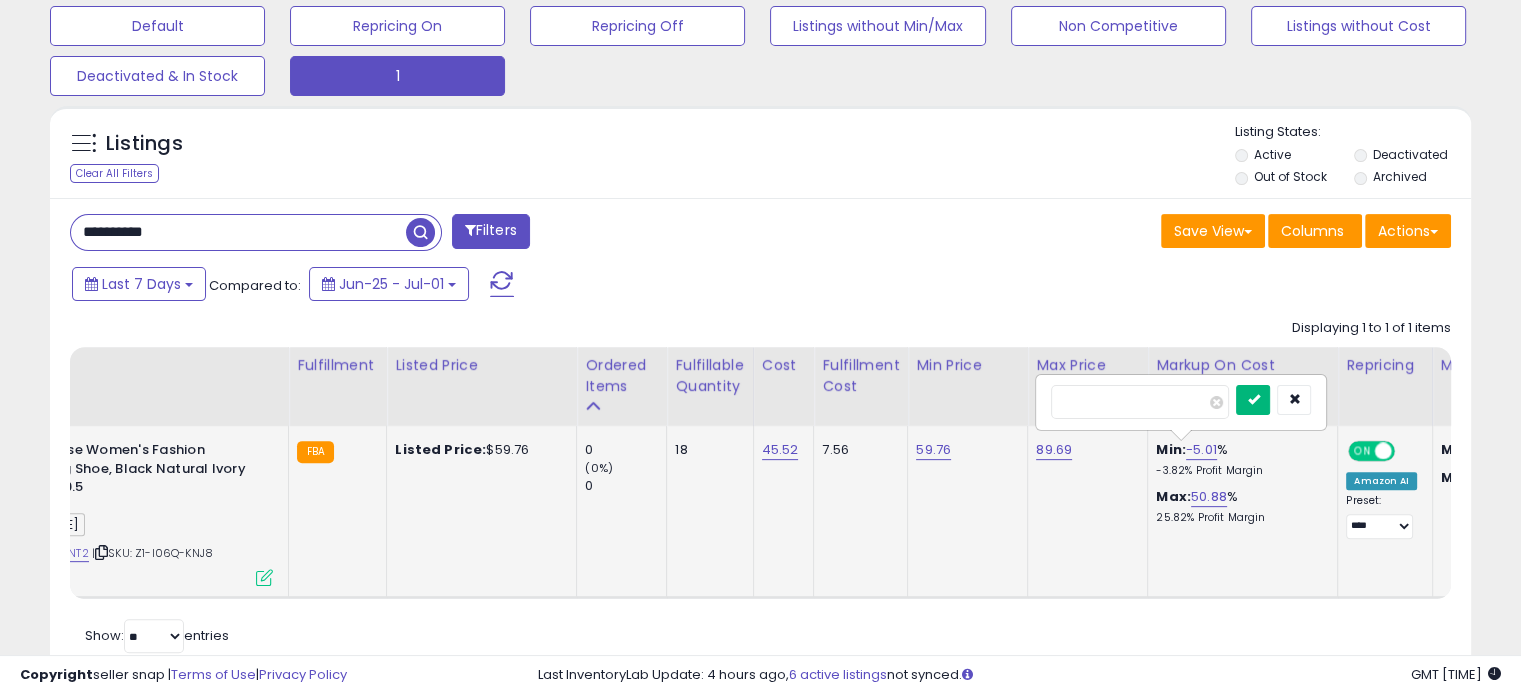 type on "***" 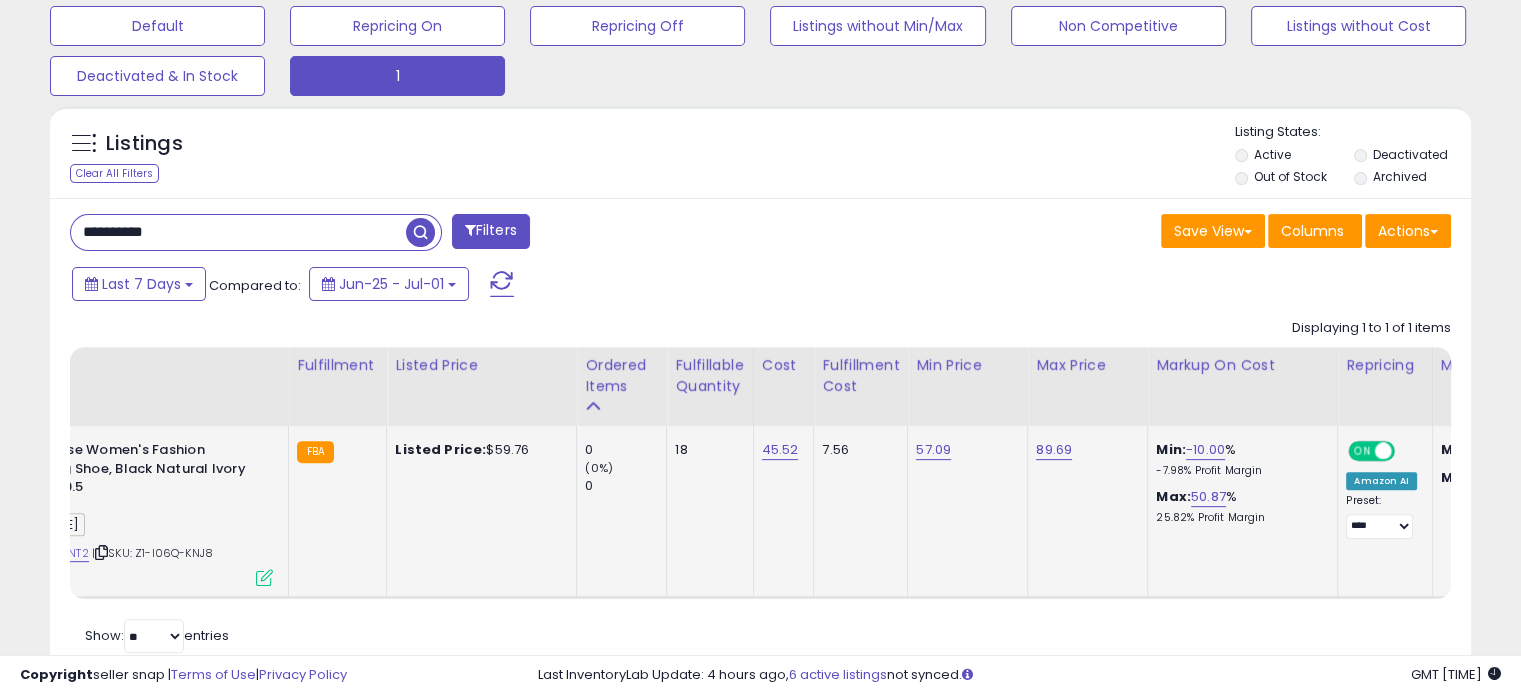 drag, startPoint x: 240, startPoint y: 224, endPoint x: 41, endPoint y: 186, distance: 202.59566 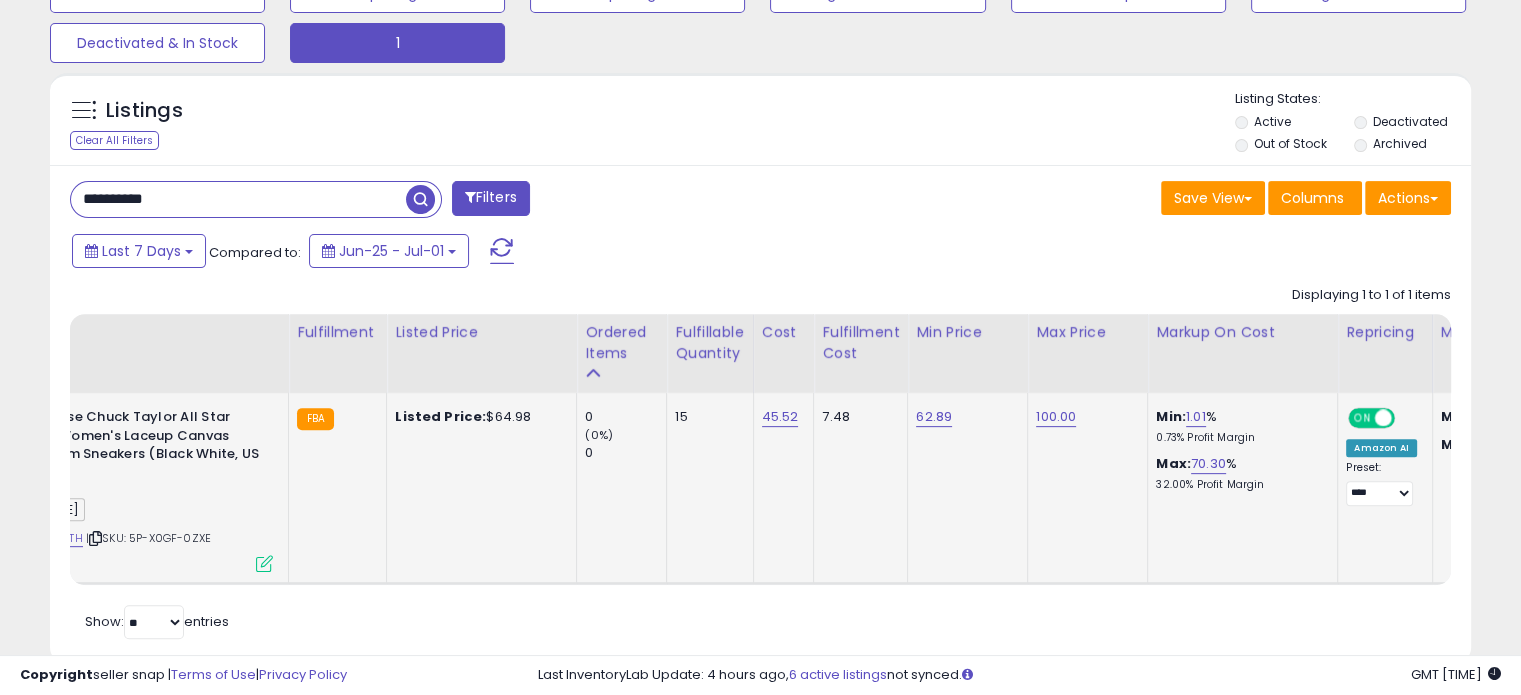 click on "Min:  1.01 %   0.73%  Profit Margin" at bounding box center [1239, 426] 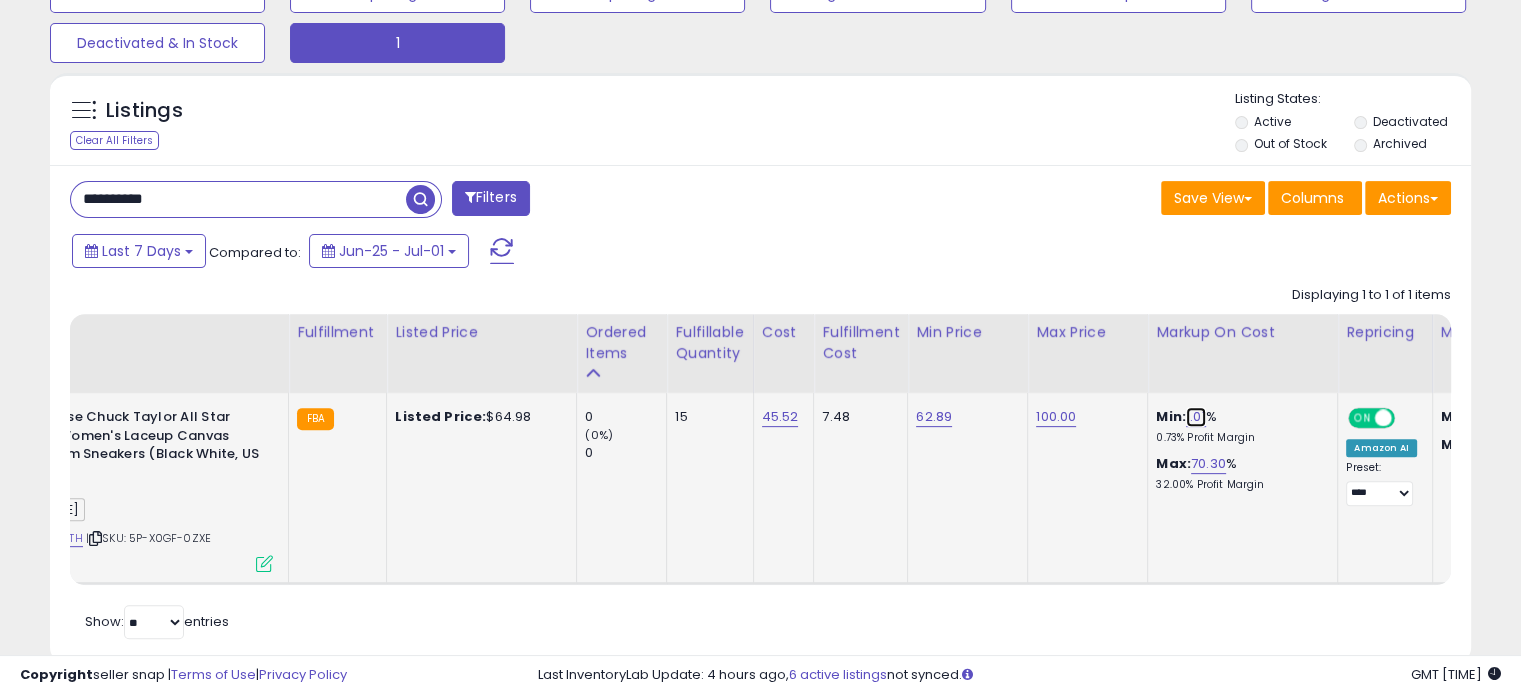 click on "1.01" at bounding box center (1196, 417) 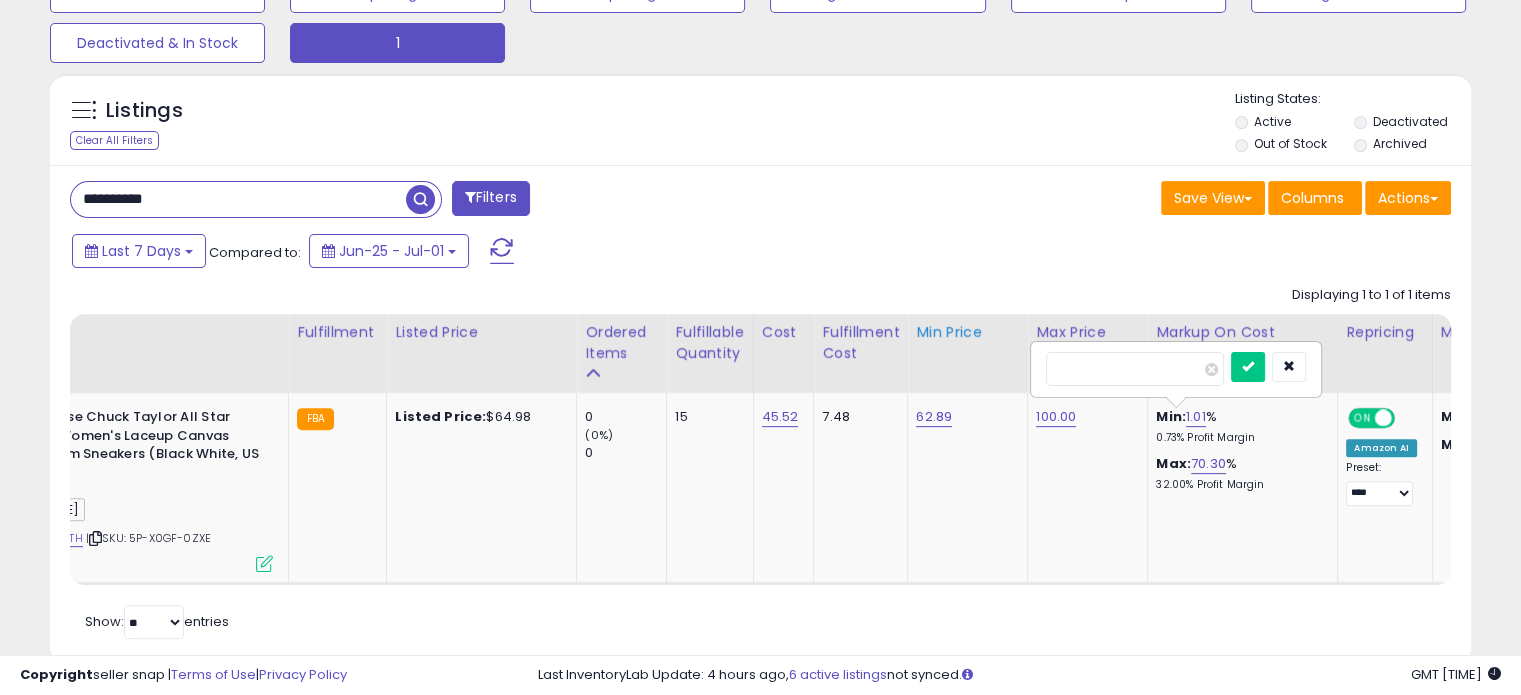 drag, startPoint x: 1156, startPoint y: 367, endPoint x: 962, endPoint y: 339, distance: 196.01021 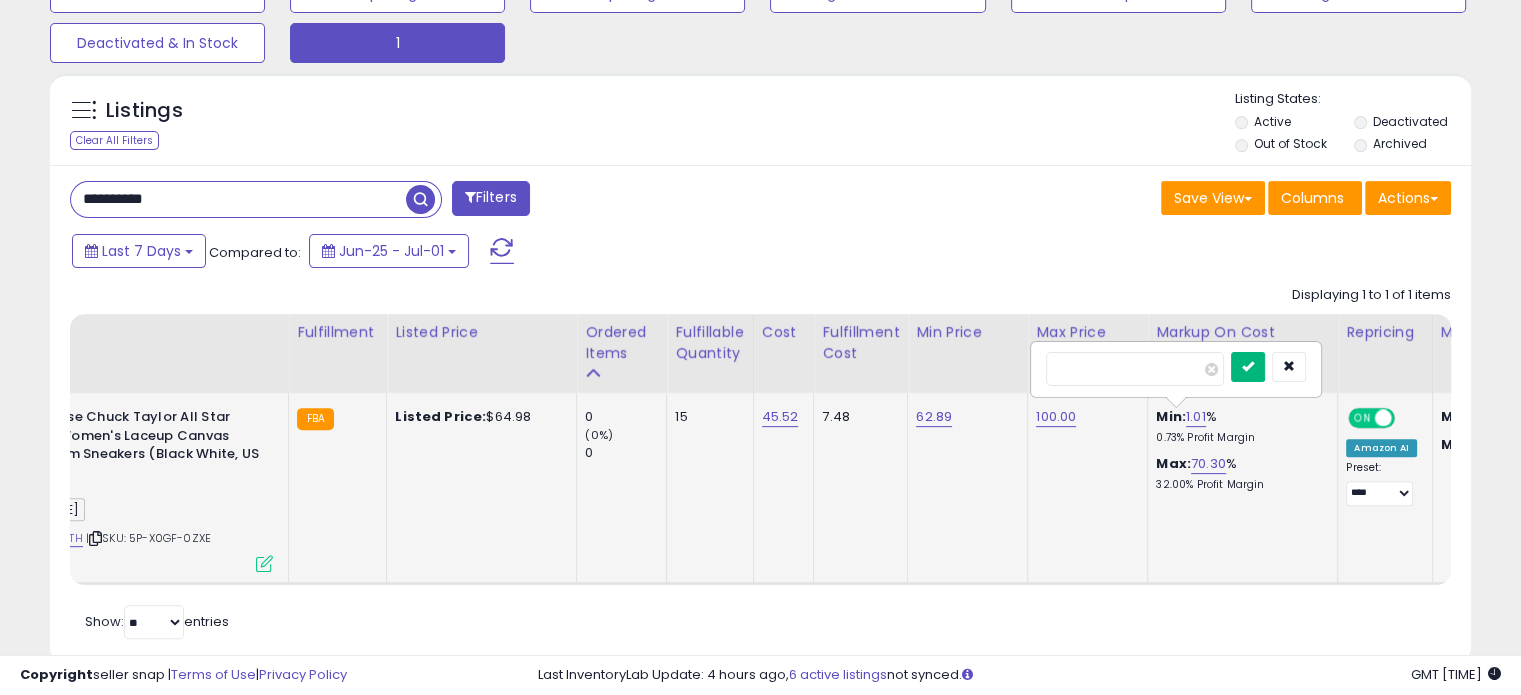 type on "**" 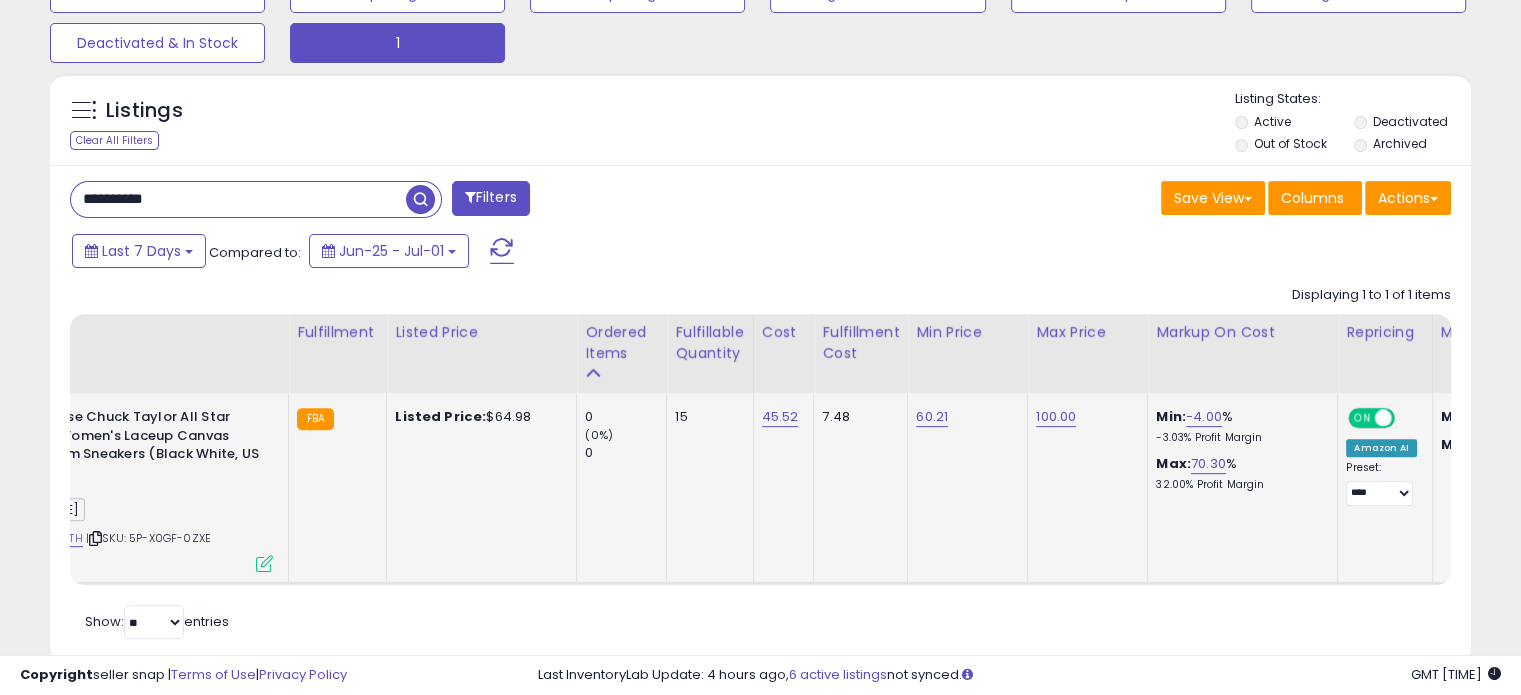 drag, startPoint x: 175, startPoint y: 183, endPoint x: 39, endPoint y: 155, distance: 138.85243 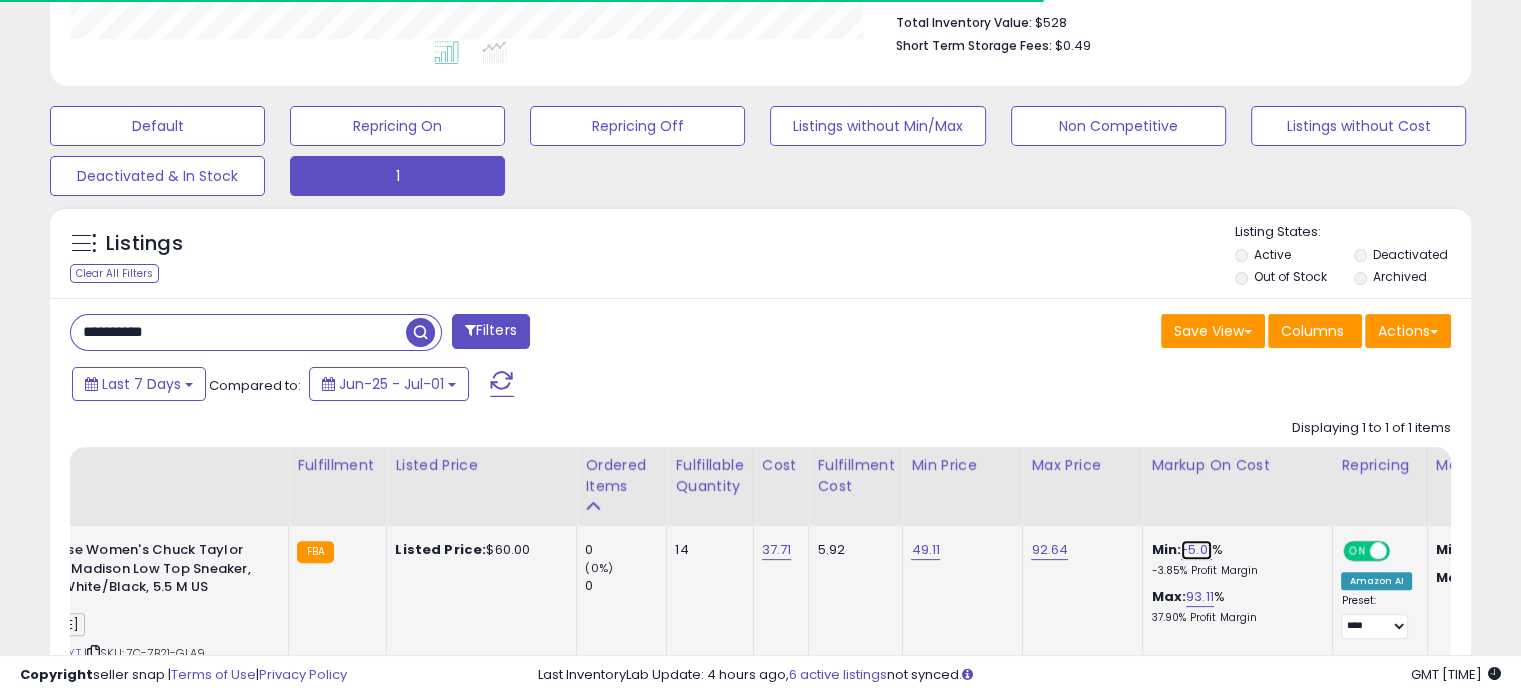 click on "-5.01" at bounding box center (1196, 550) 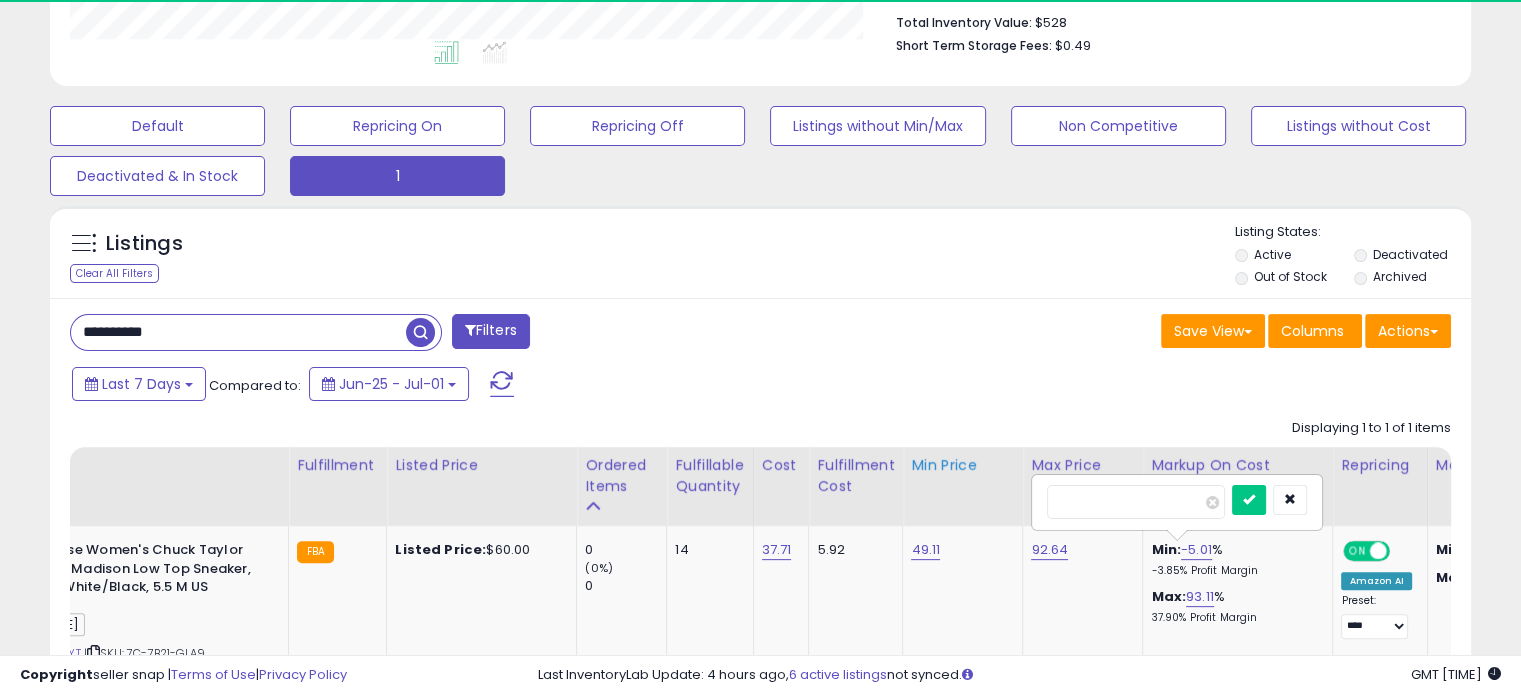 drag, startPoint x: 1120, startPoint y: 494, endPoint x: 1004, endPoint y: 479, distance: 116.965805 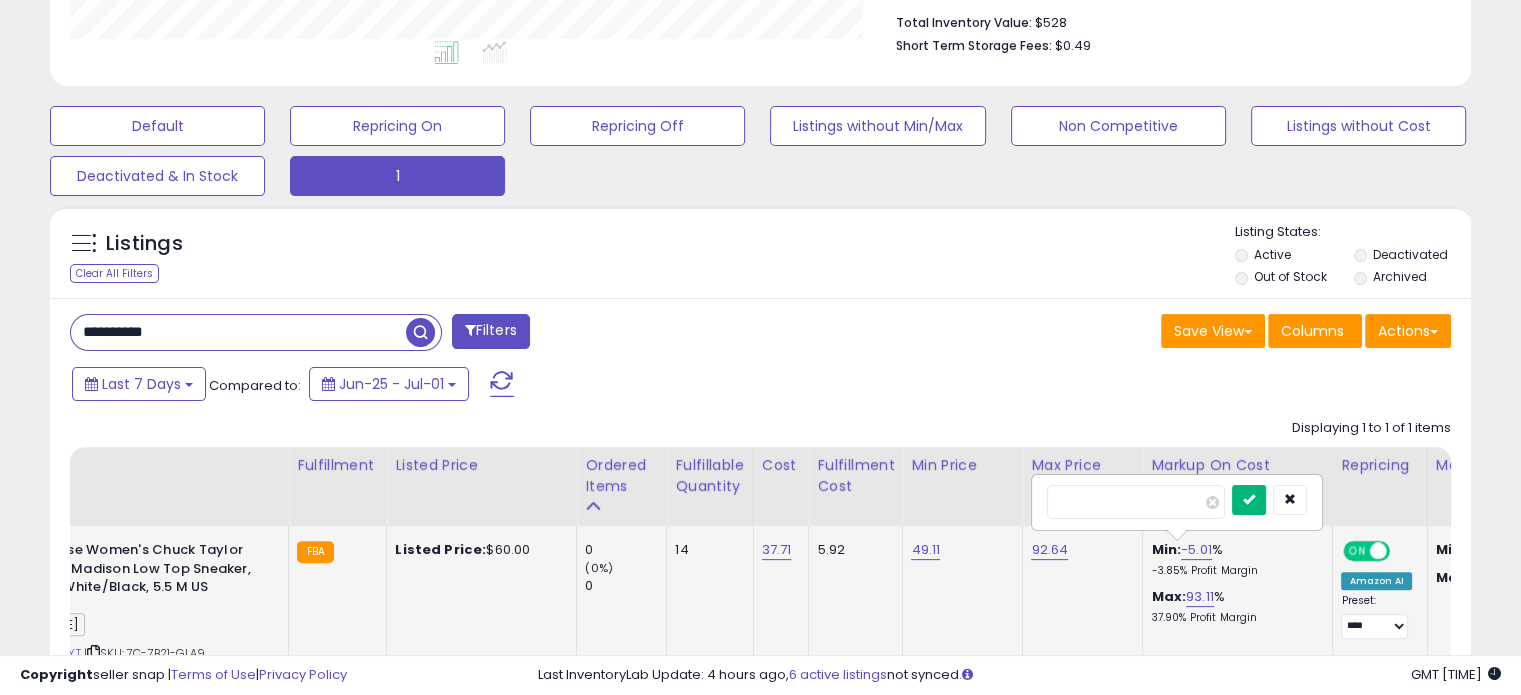type on "***" 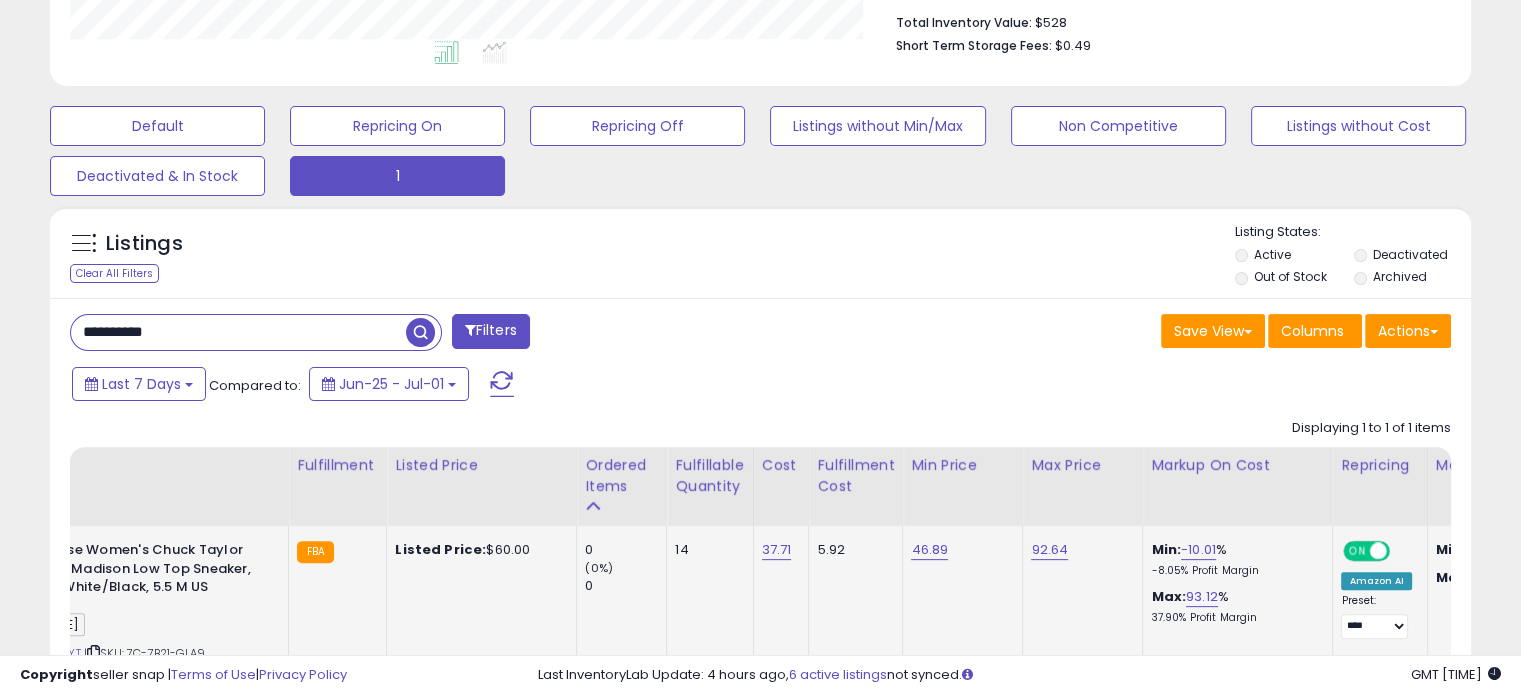 drag, startPoint x: 132, startPoint y: 313, endPoint x: 22, endPoint y: 290, distance: 112.37882 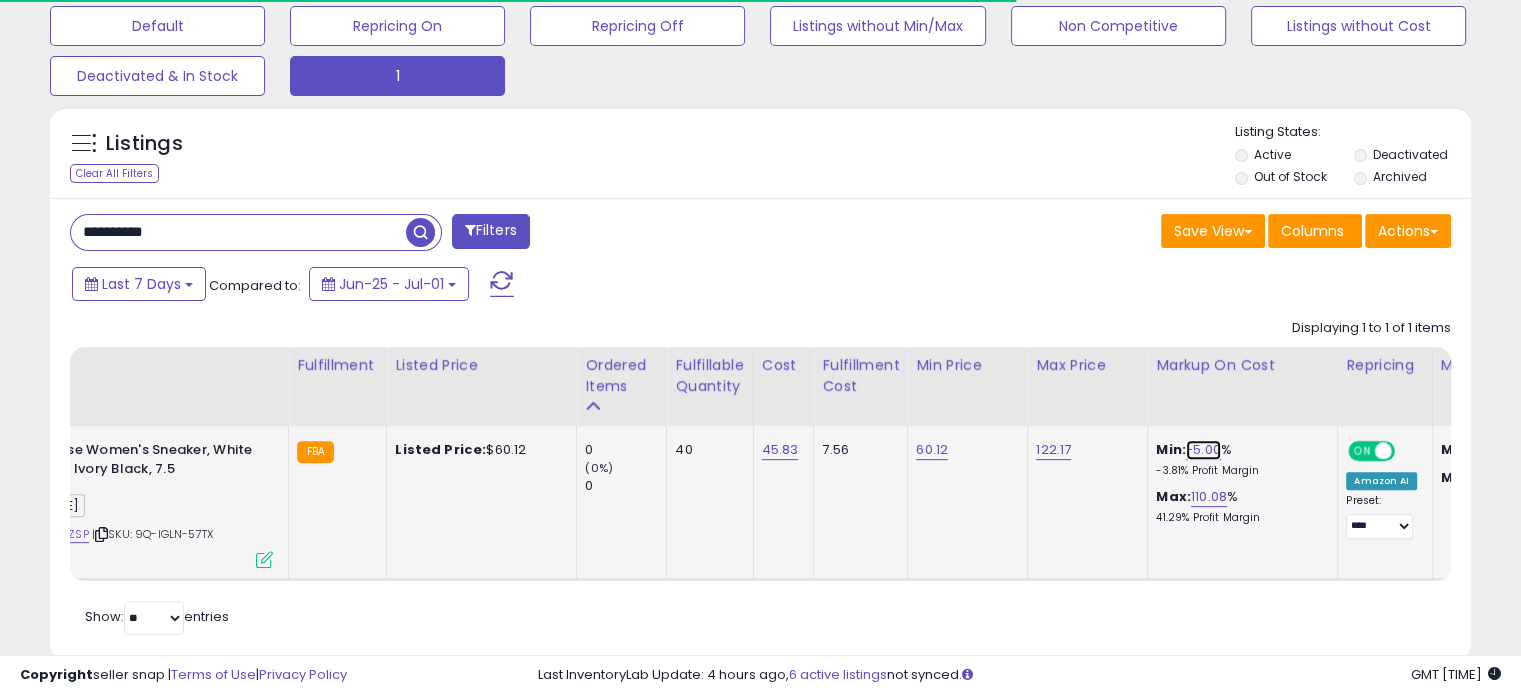 click on "-5.00" at bounding box center [1203, 450] 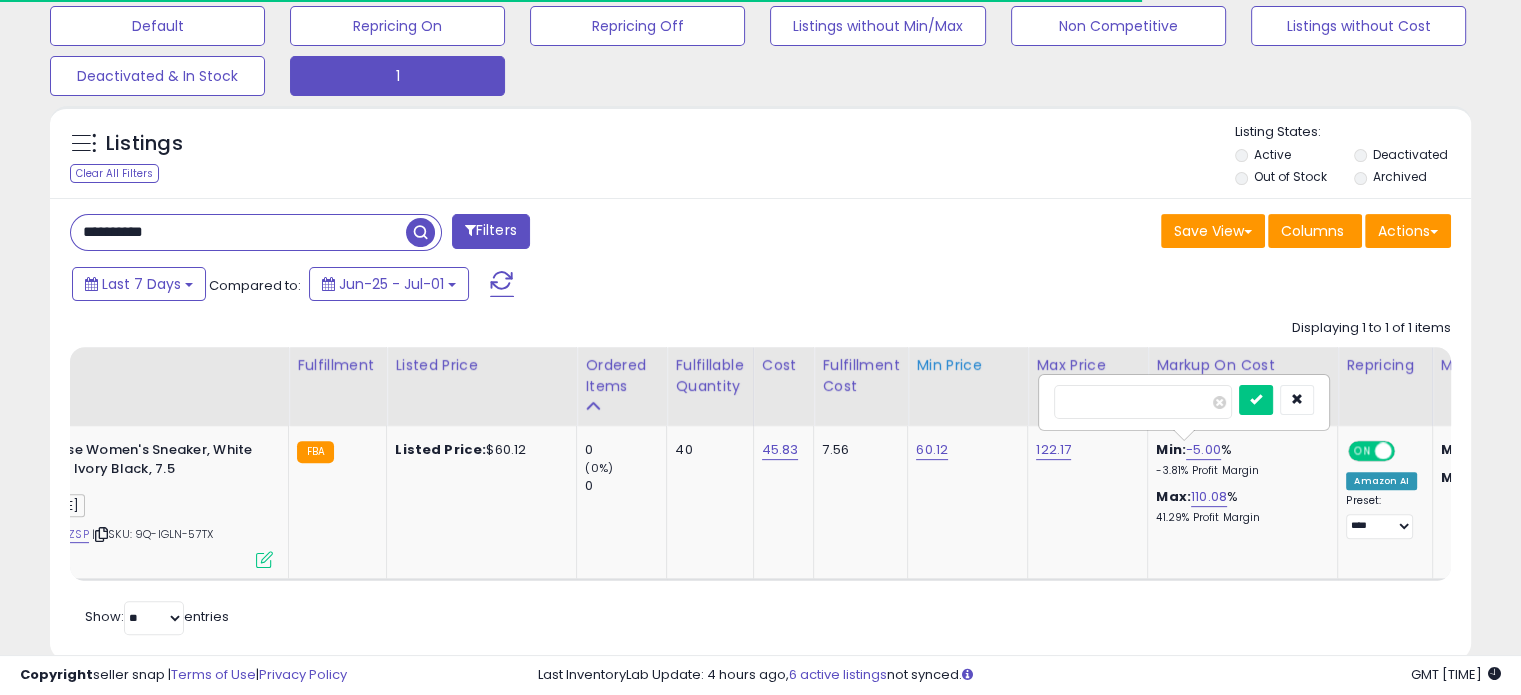 drag, startPoint x: 1156, startPoint y: 392, endPoint x: 999, endPoint y: 378, distance: 157.62297 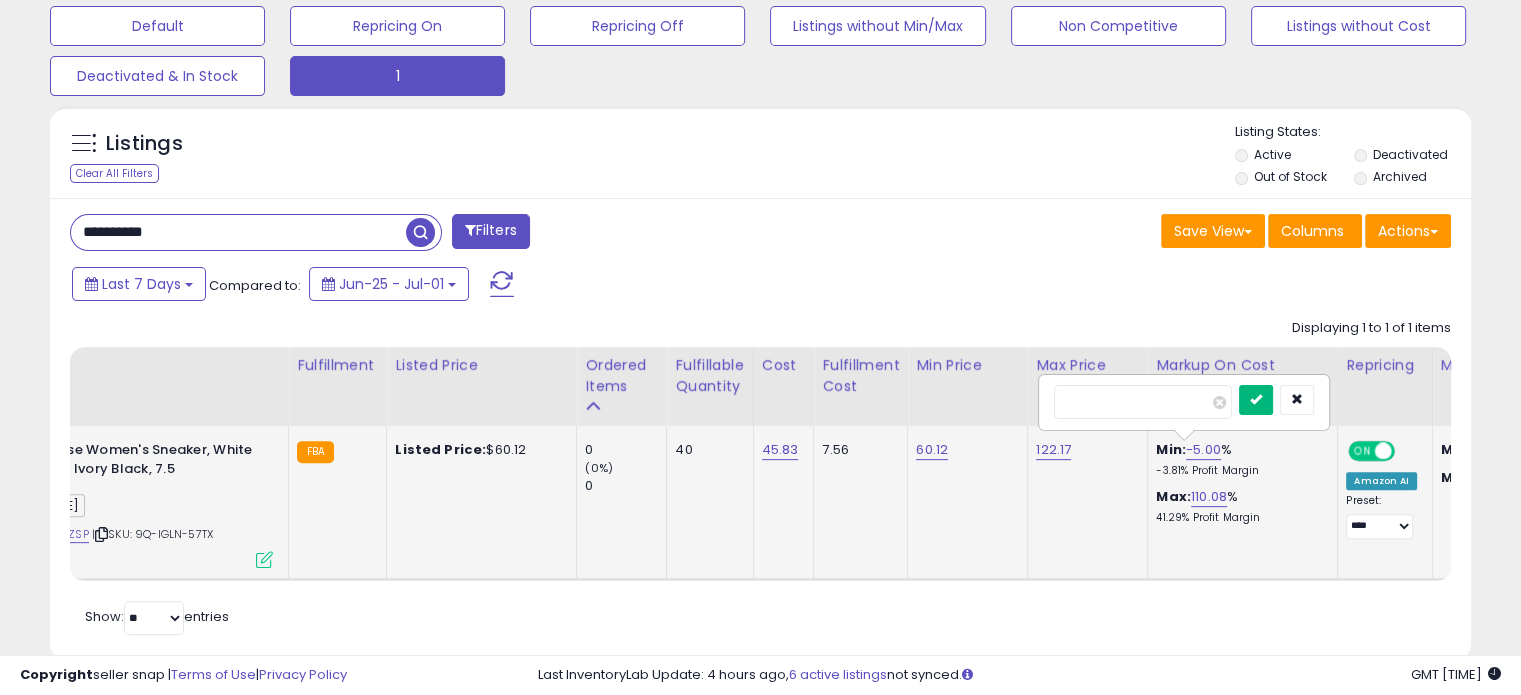 type on "***" 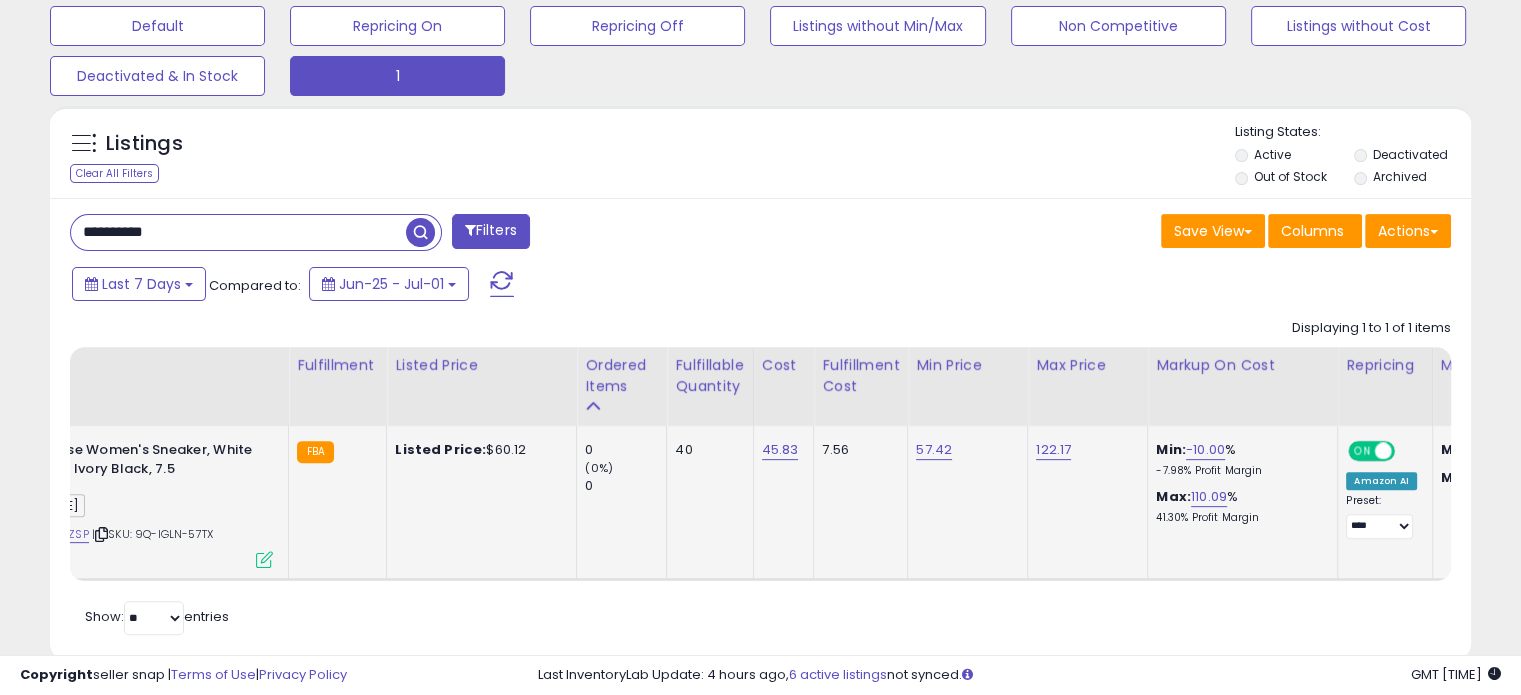 drag, startPoint x: 280, startPoint y: 231, endPoint x: 14, endPoint y: 190, distance: 269.14124 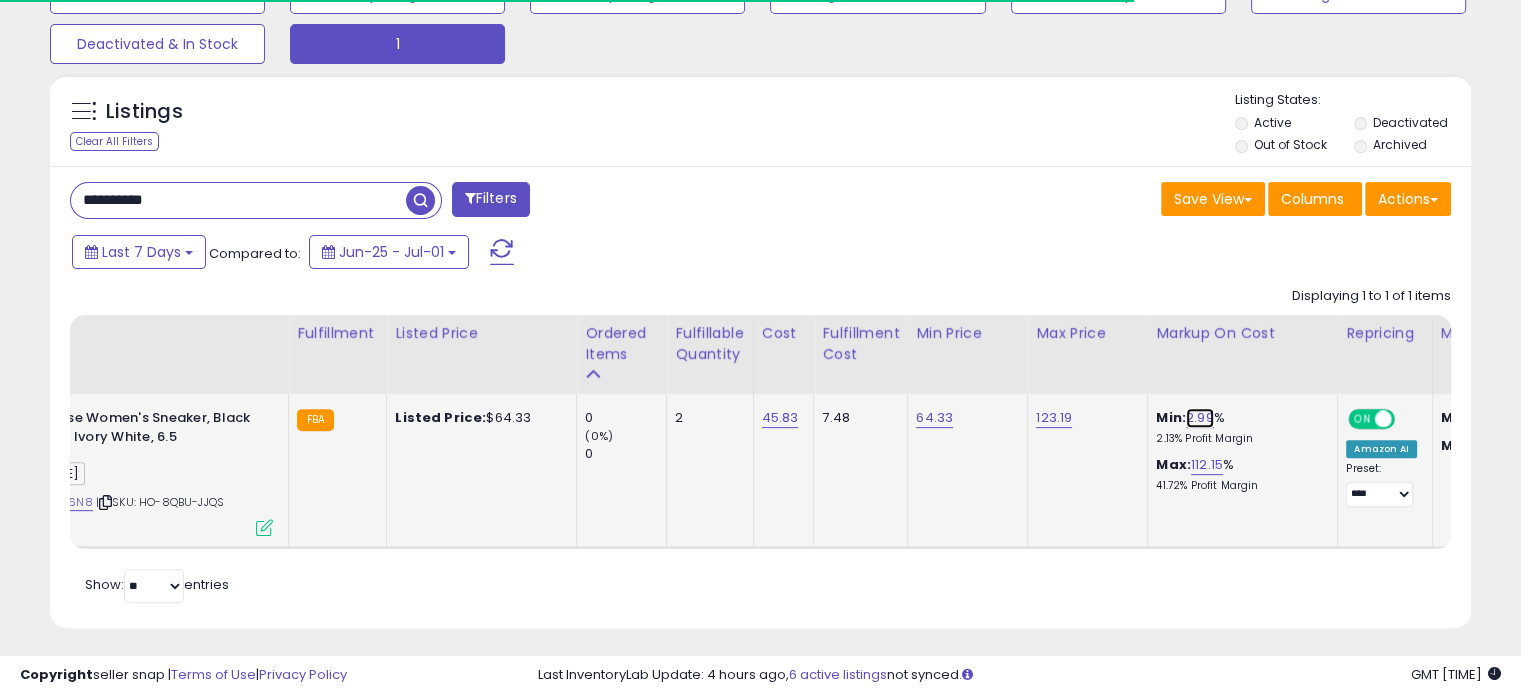 click on "2.99" at bounding box center [1200, 418] 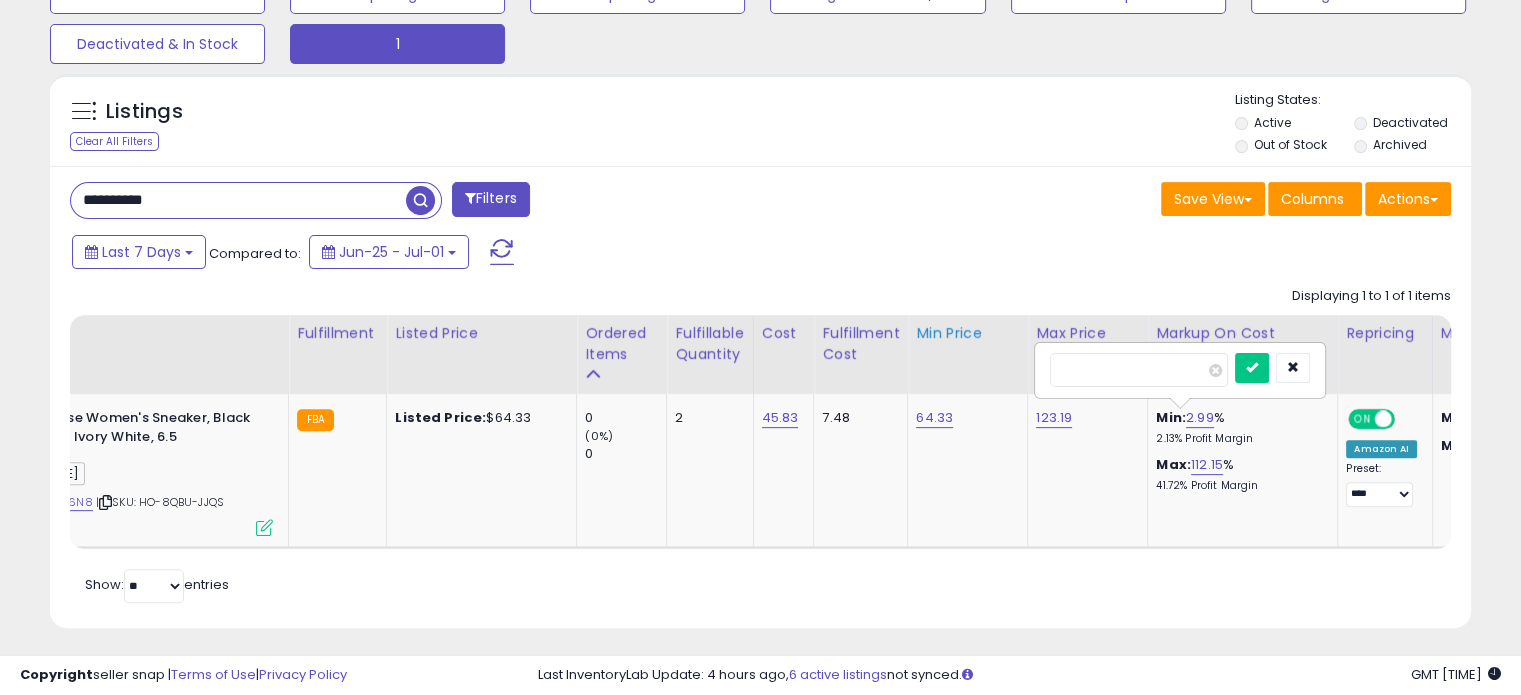 drag, startPoint x: 1116, startPoint y: 367, endPoint x: 948, endPoint y: 333, distance: 171.40594 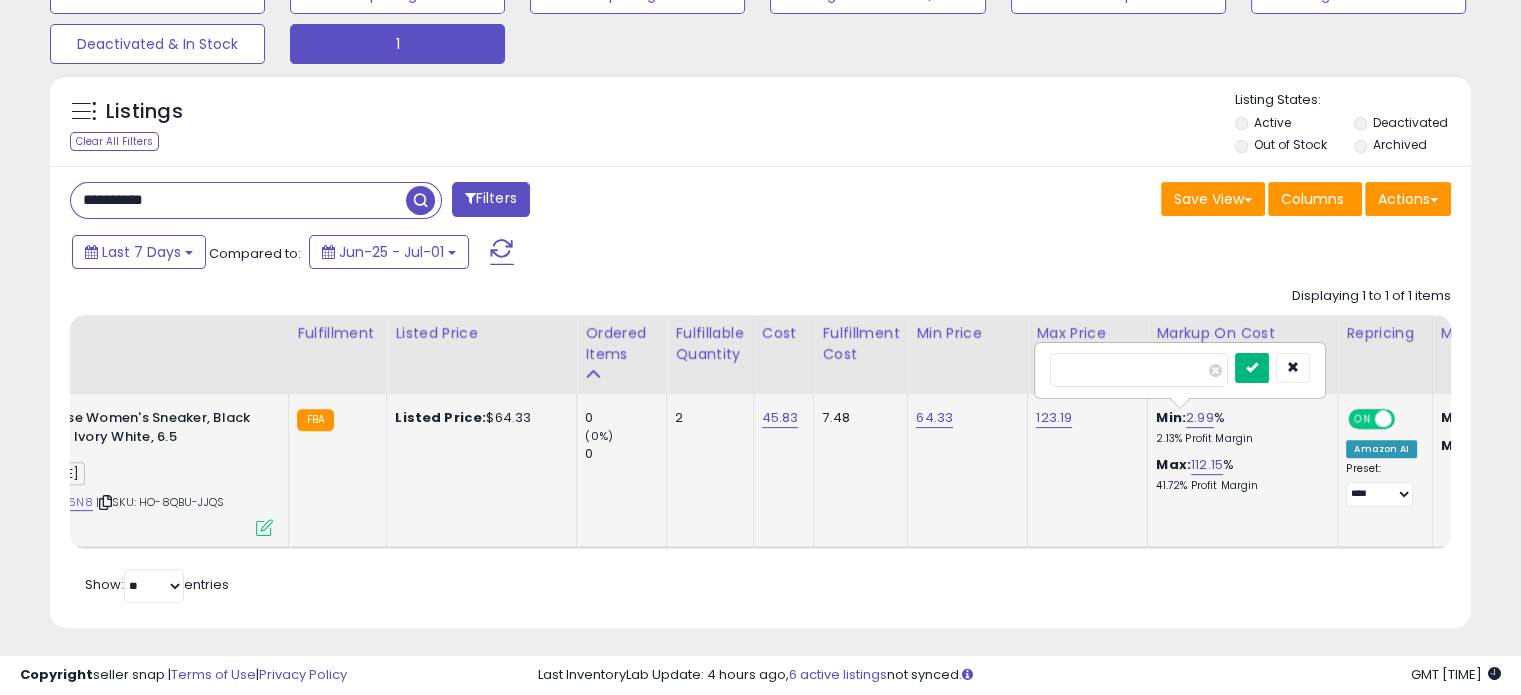 type on "**" 